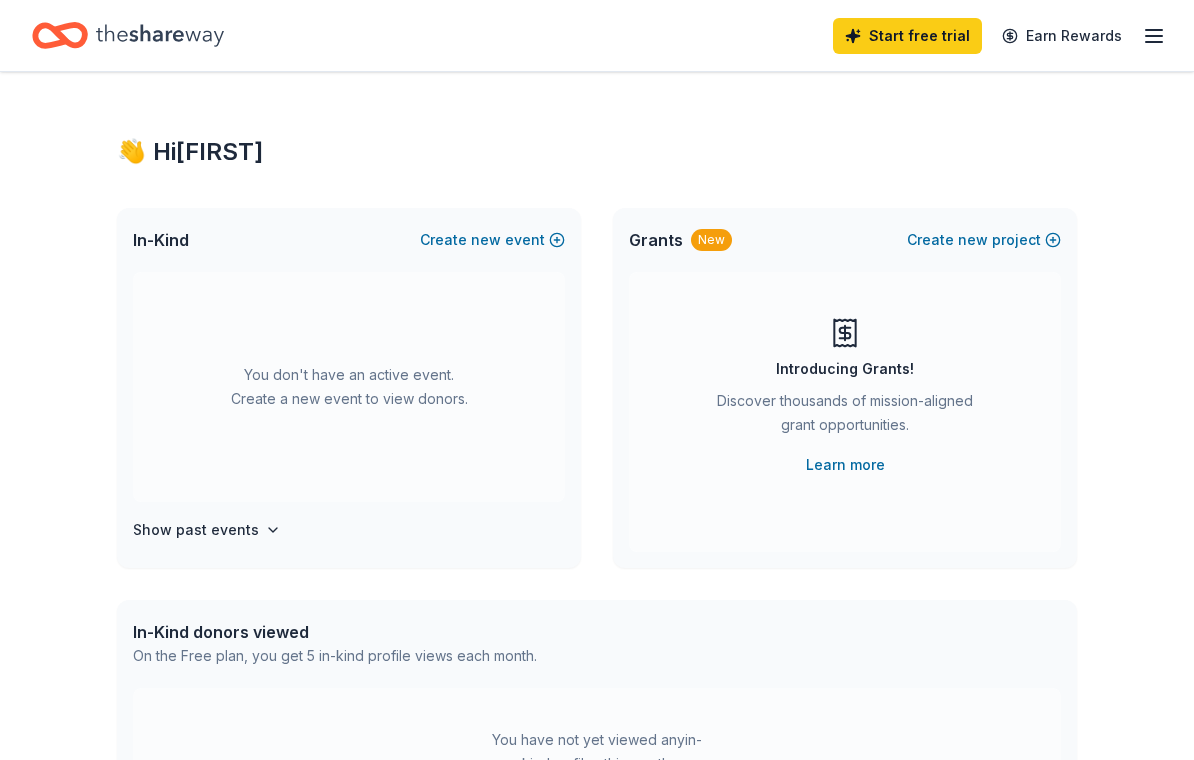 scroll, scrollTop: 0, scrollLeft: 0, axis: both 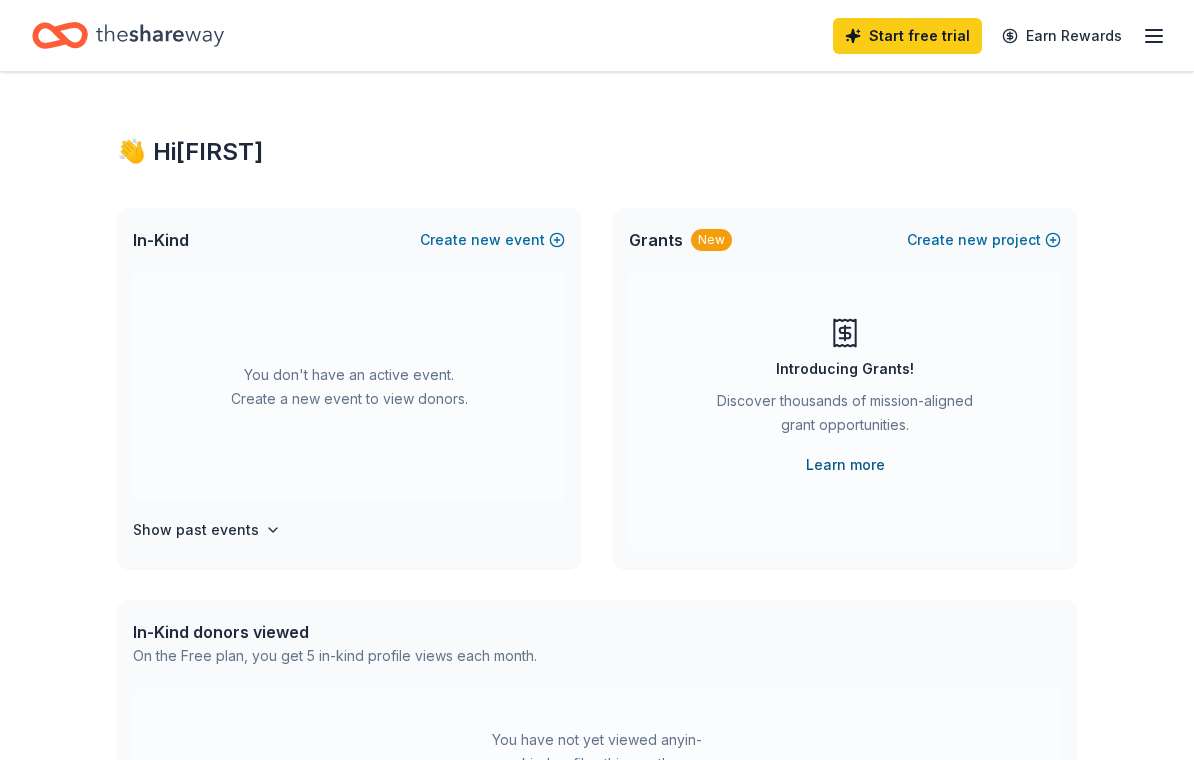 click on "Learn more" at bounding box center (845, 465) 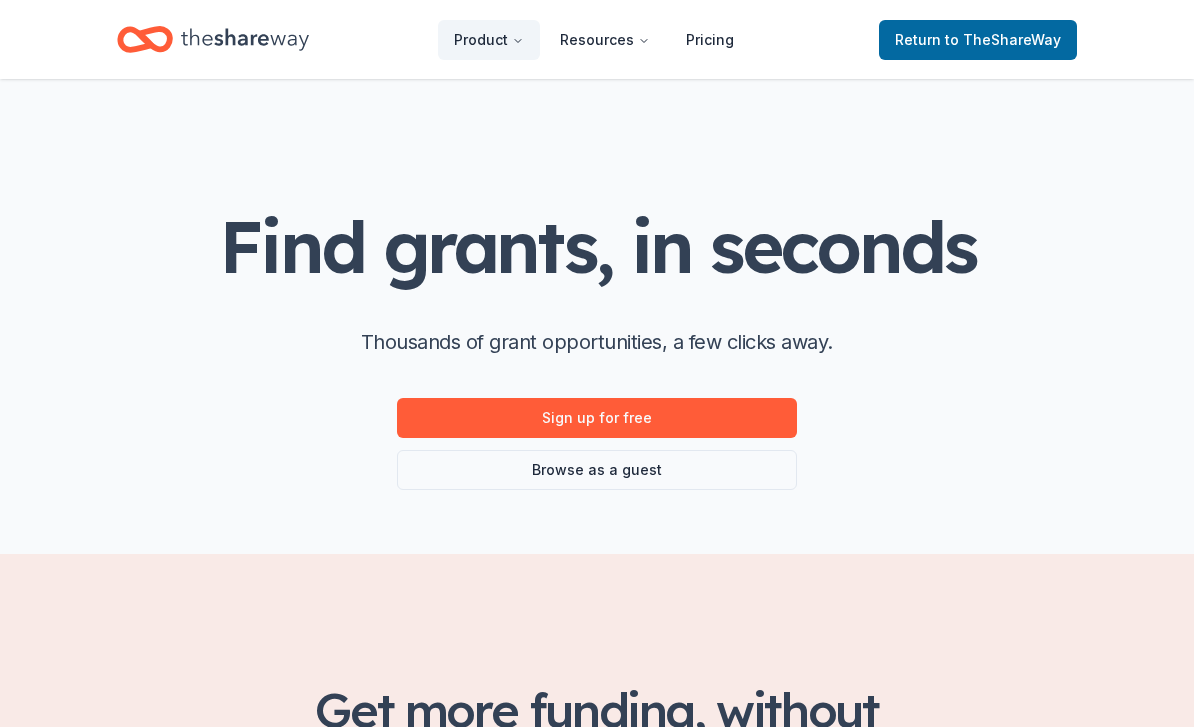 scroll, scrollTop: 0, scrollLeft: 0, axis: both 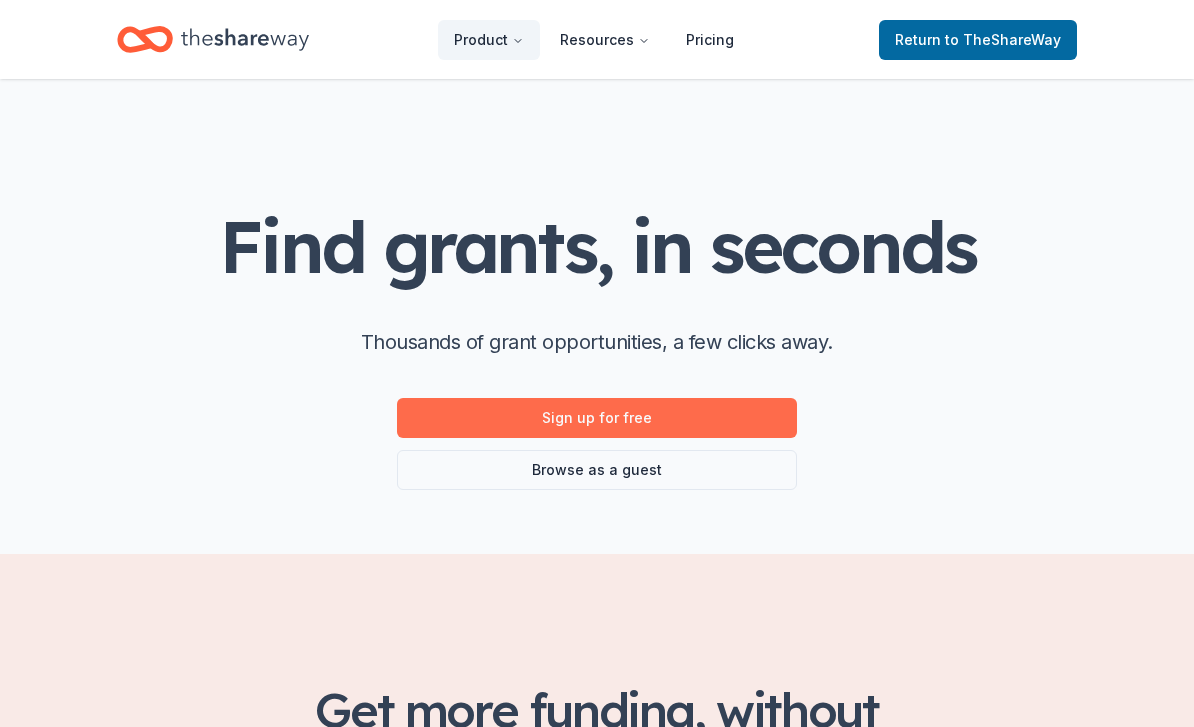 click on "Sign up for free" at bounding box center [597, 418] 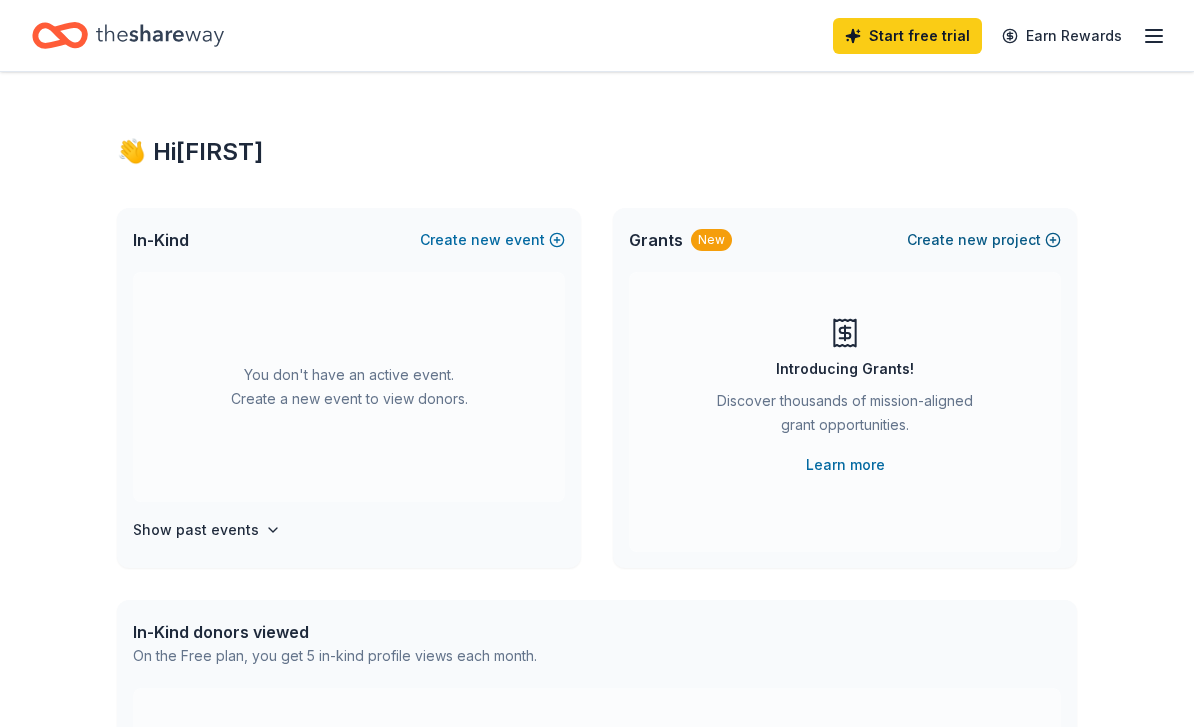 click on "Create  new  project" at bounding box center (984, 240) 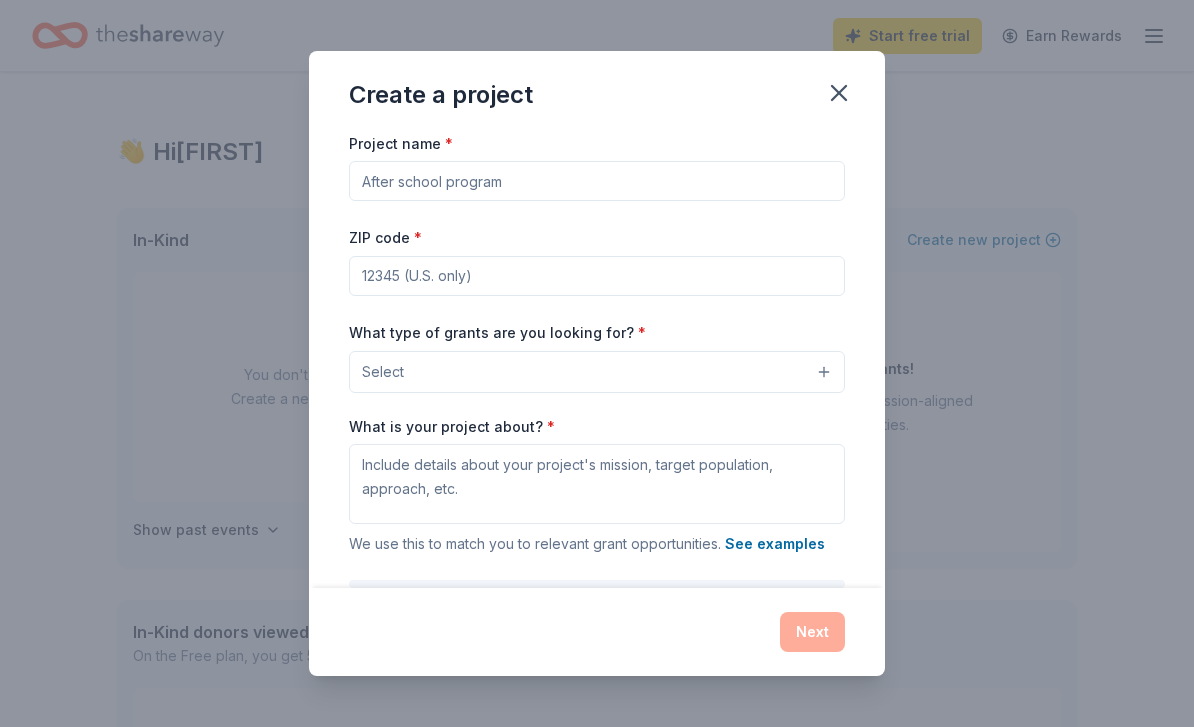 click on "Project name *" at bounding box center (597, 181) 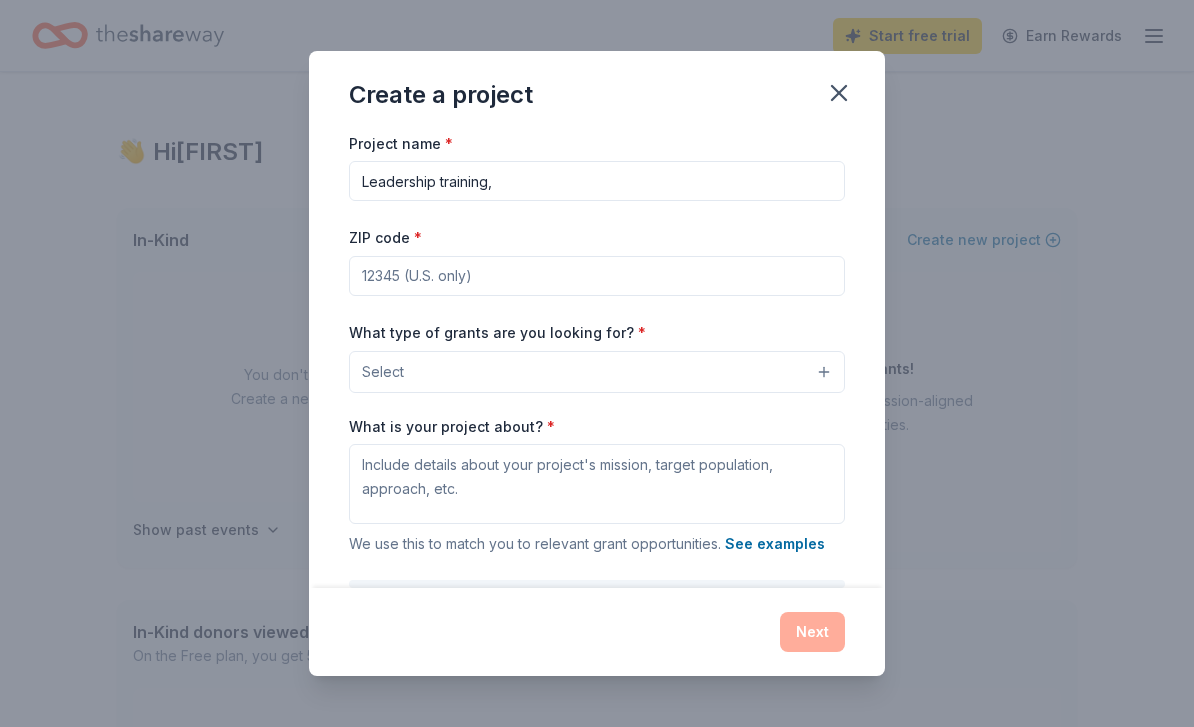 click on "Select" at bounding box center (597, 372) 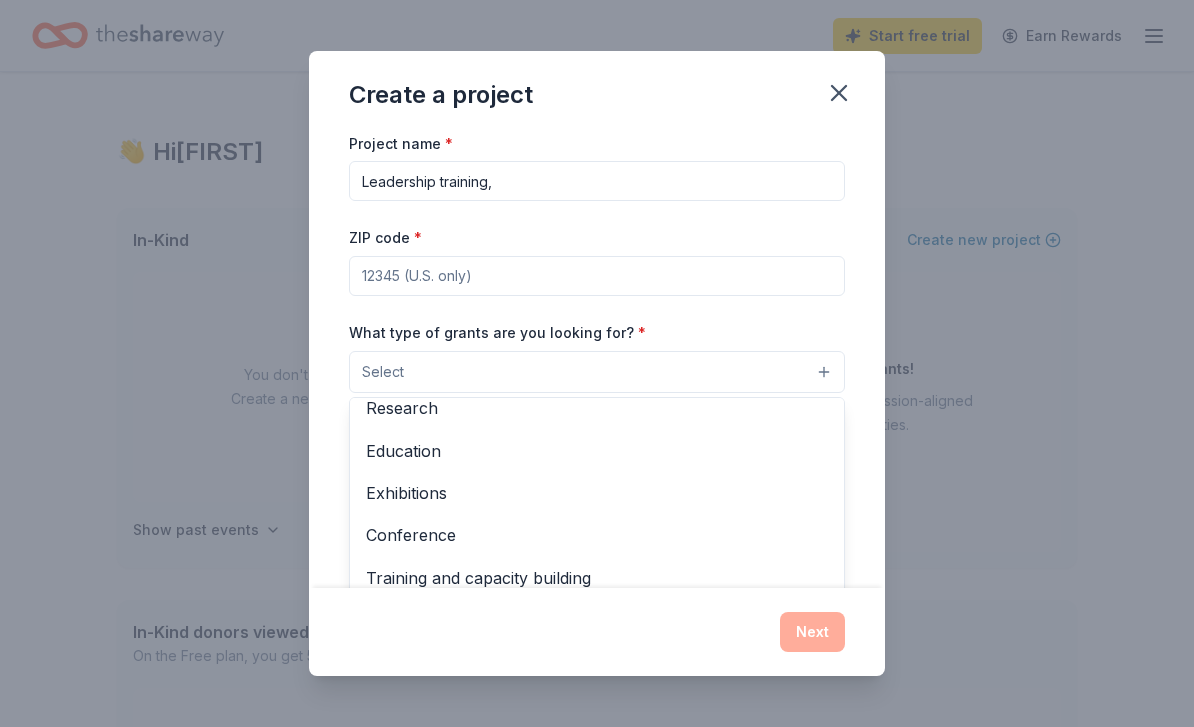 scroll, scrollTop: 194, scrollLeft: 0, axis: vertical 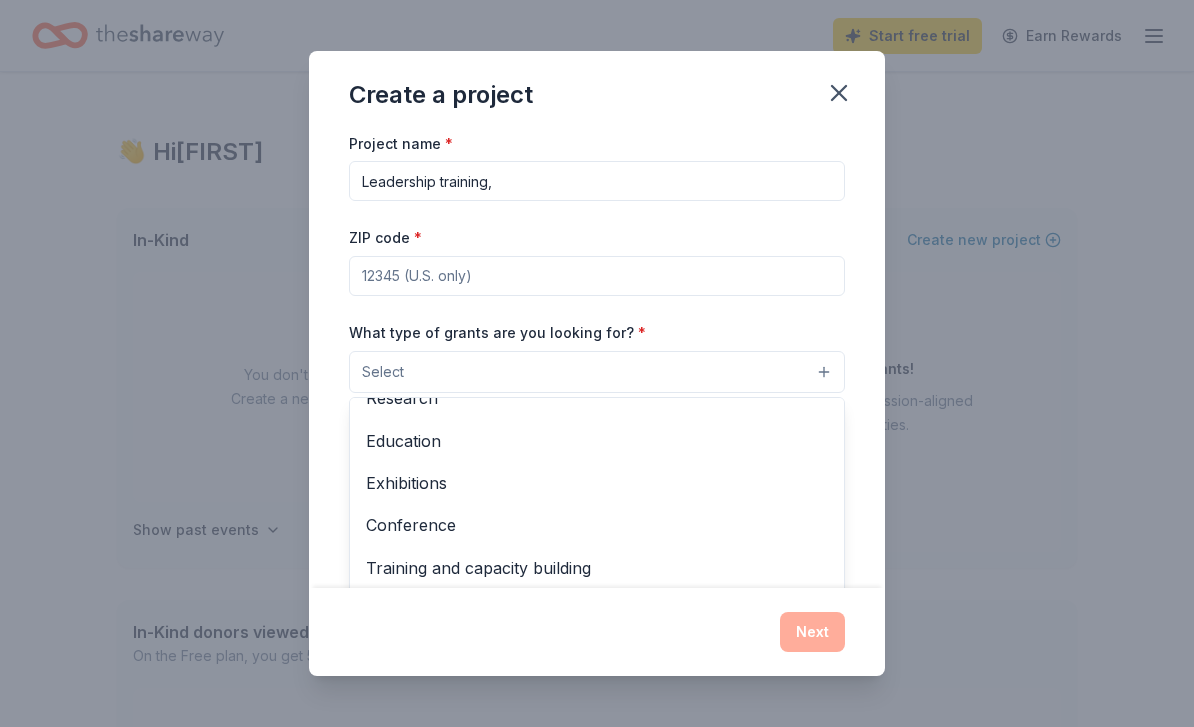 click on "Education" at bounding box center [597, 441] 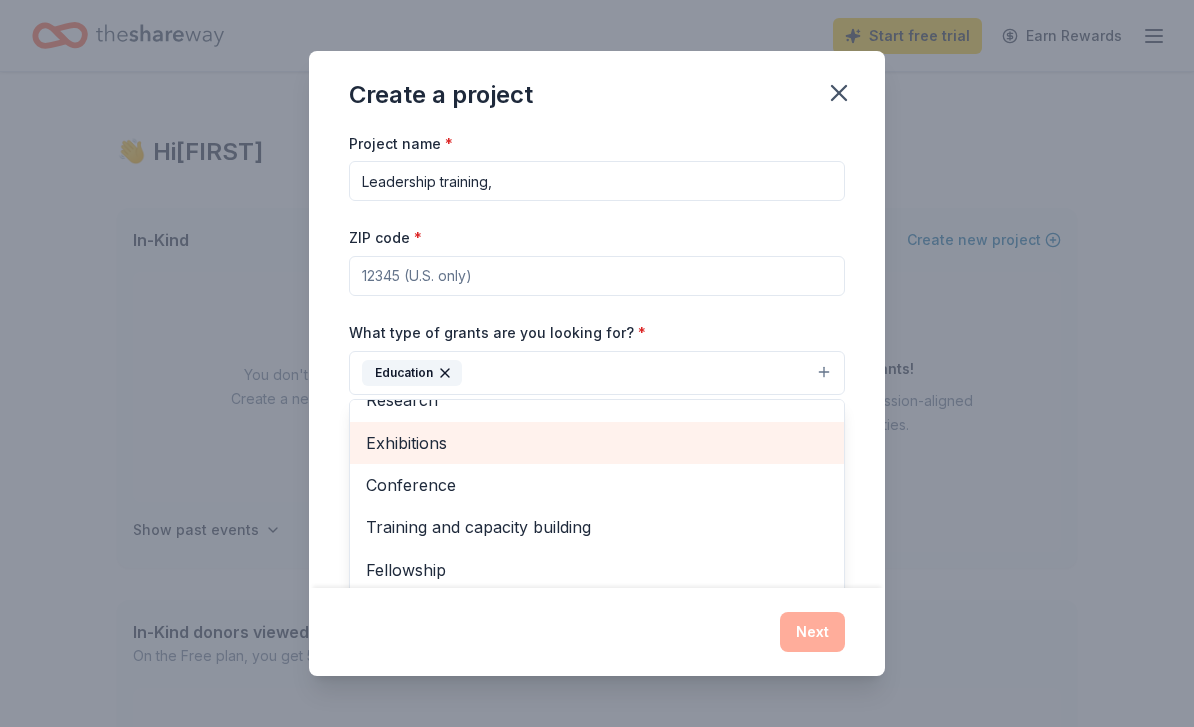 scroll, scrollTop: 190, scrollLeft: 0, axis: vertical 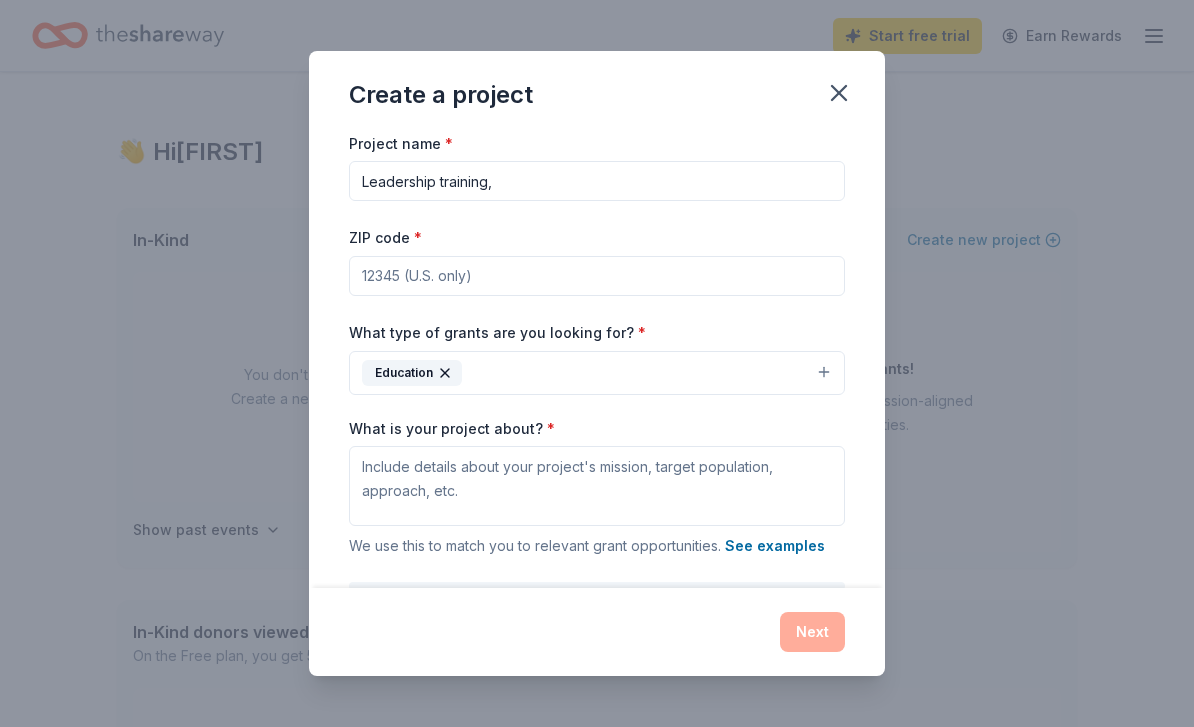 click on "Leadership training," at bounding box center [597, 181] 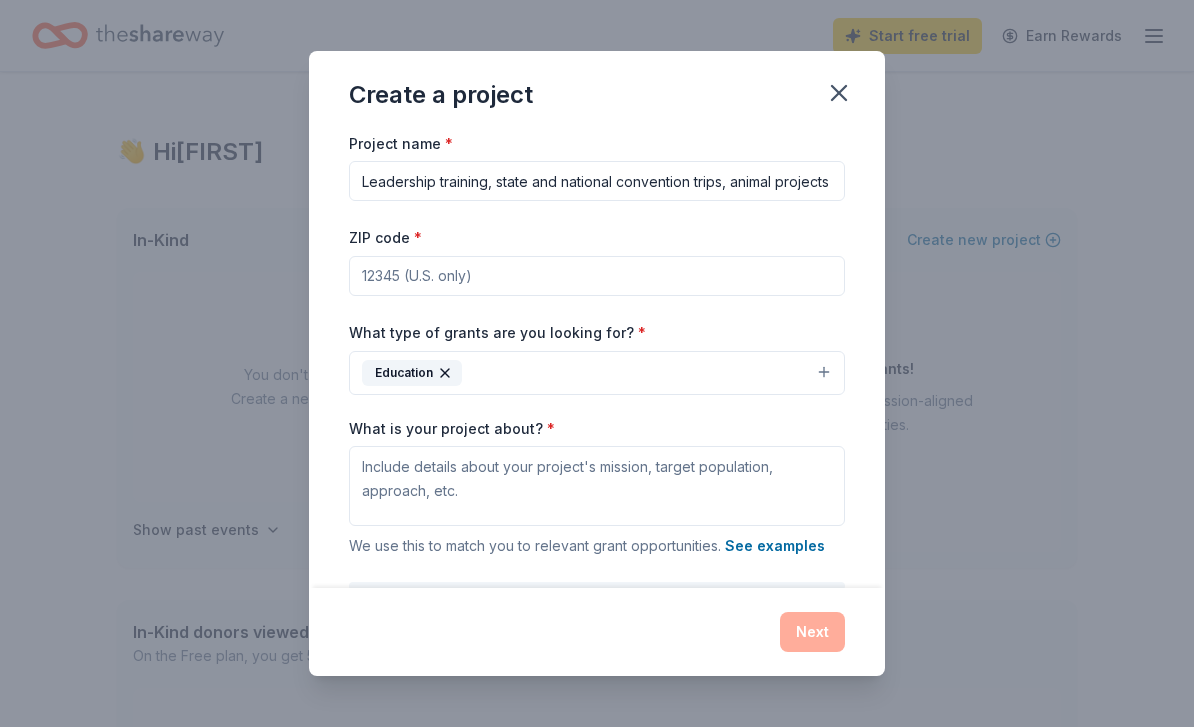 type on "Leadership training, state and national convention trips, animal projects" 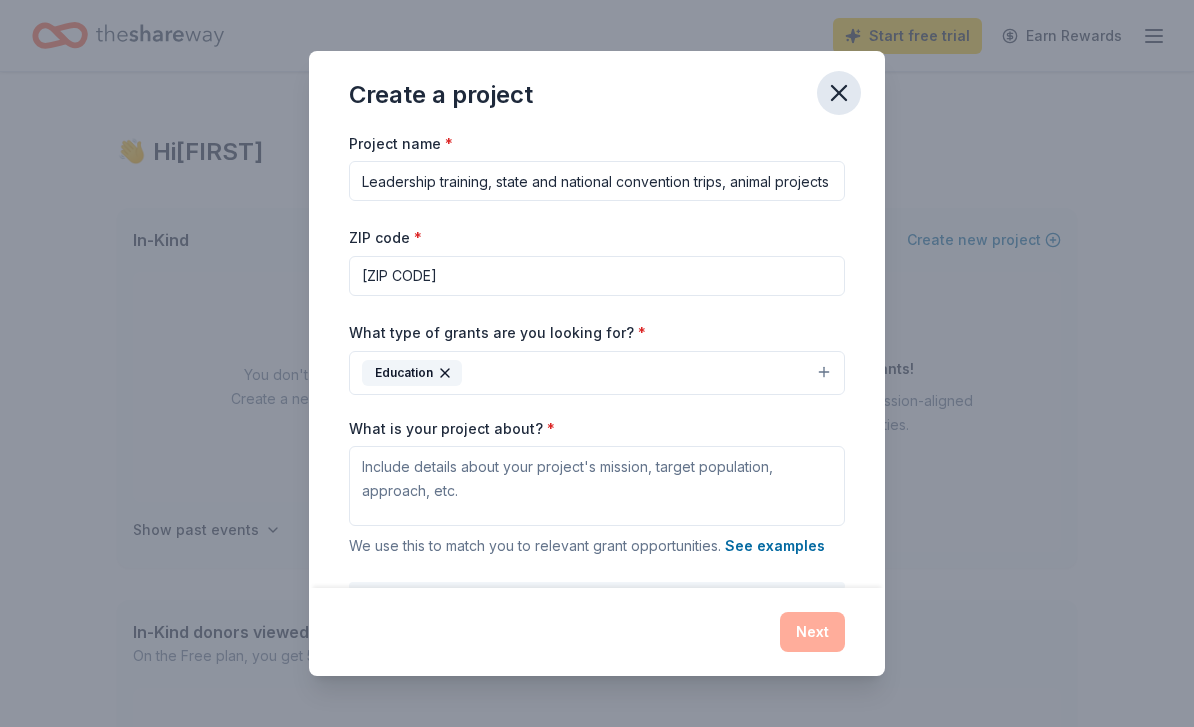 type on "[ZIP CODE]" 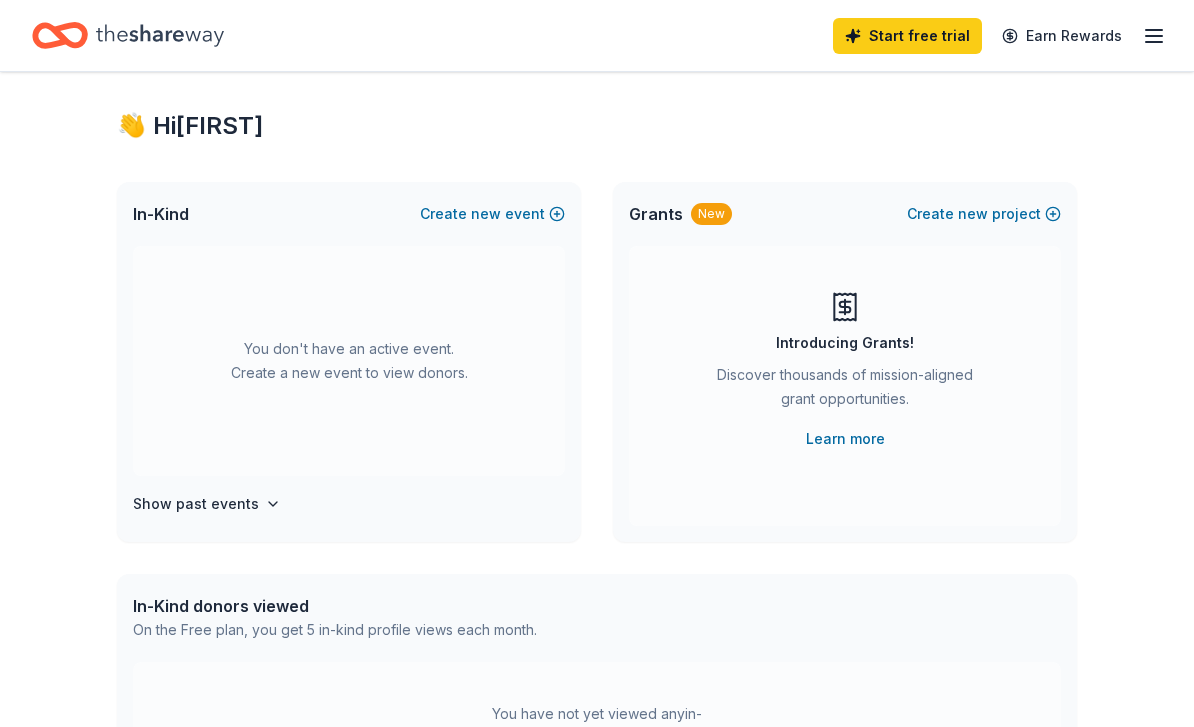 scroll, scrollTop: 0, scrollLeft: 0, axis: both 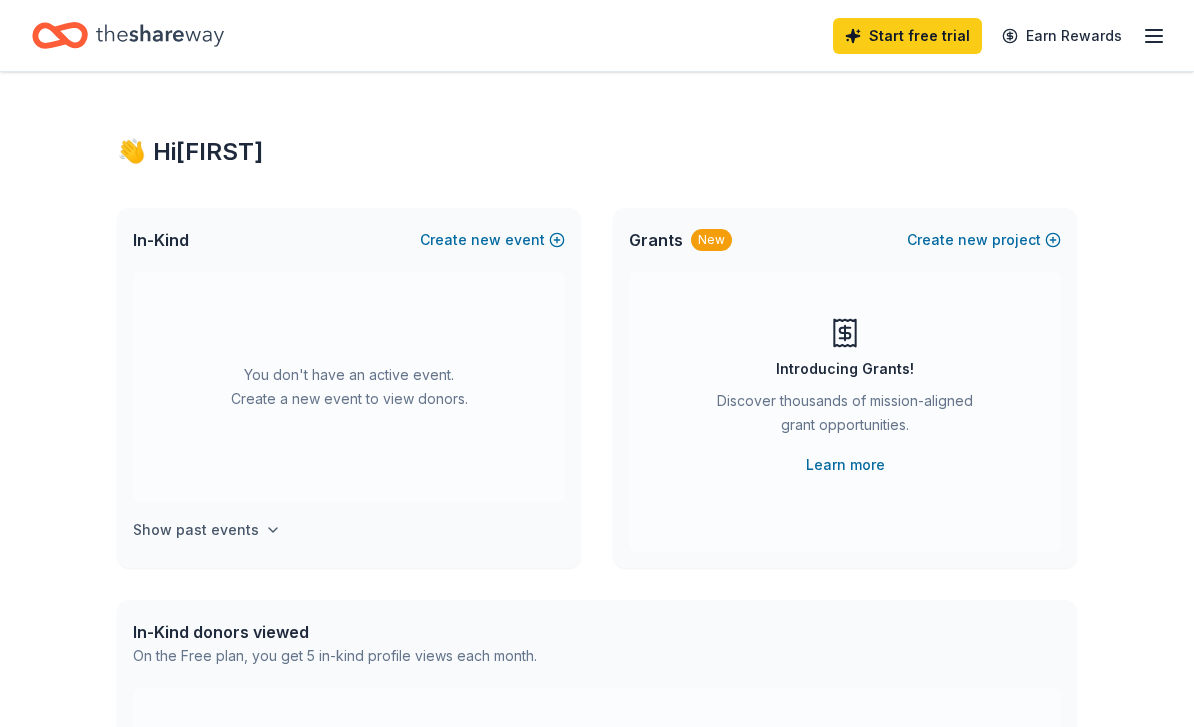 click on "Show past events" at bounding box center (196, 530) 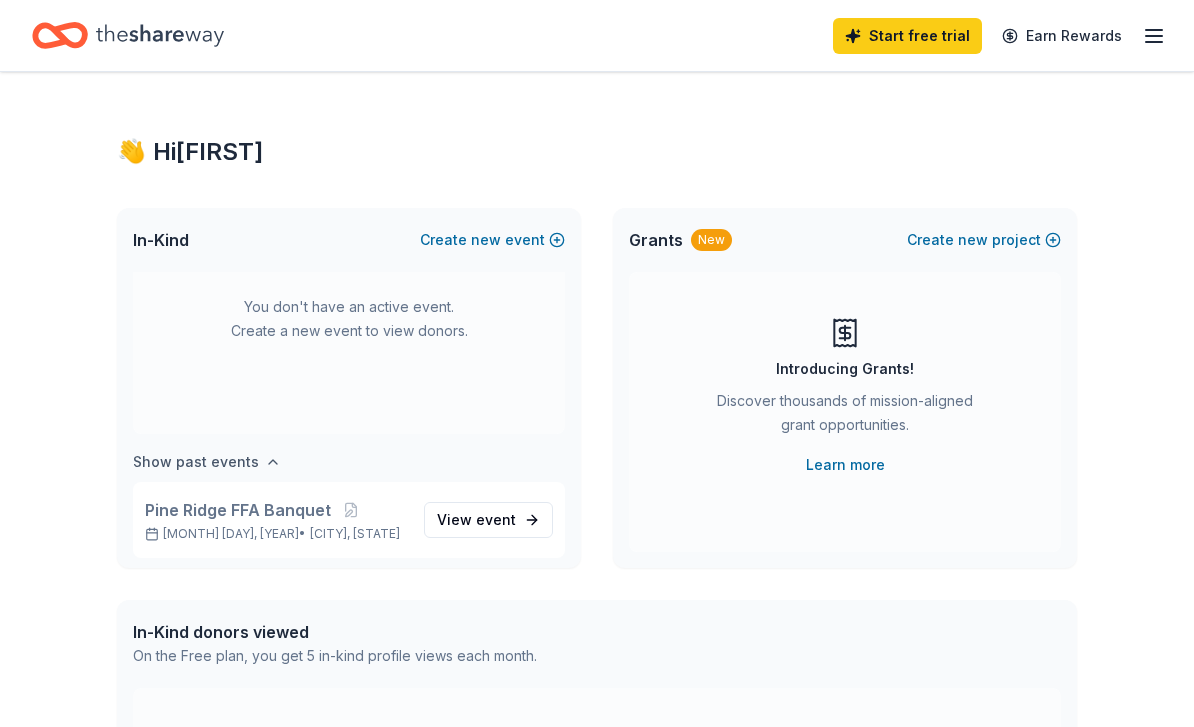 scroll, scrollTop: 74, scrollLeft: 0, axis: vertical 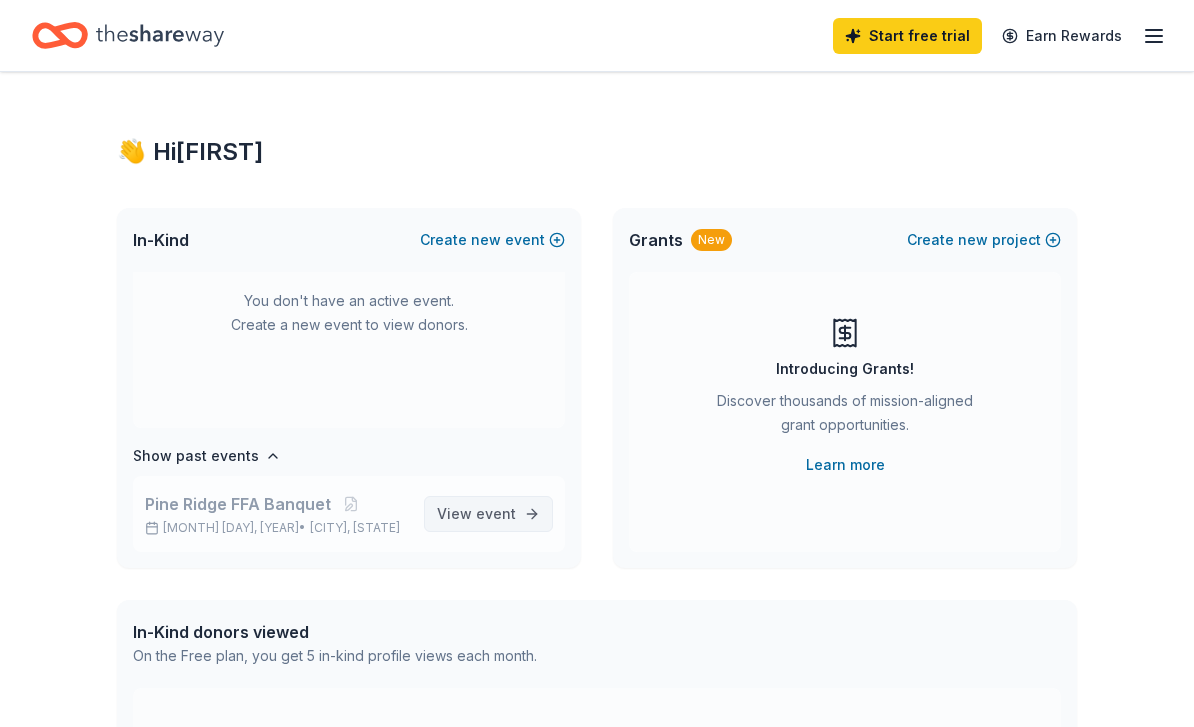 click on "View   event" at bounding box center [476, 514] 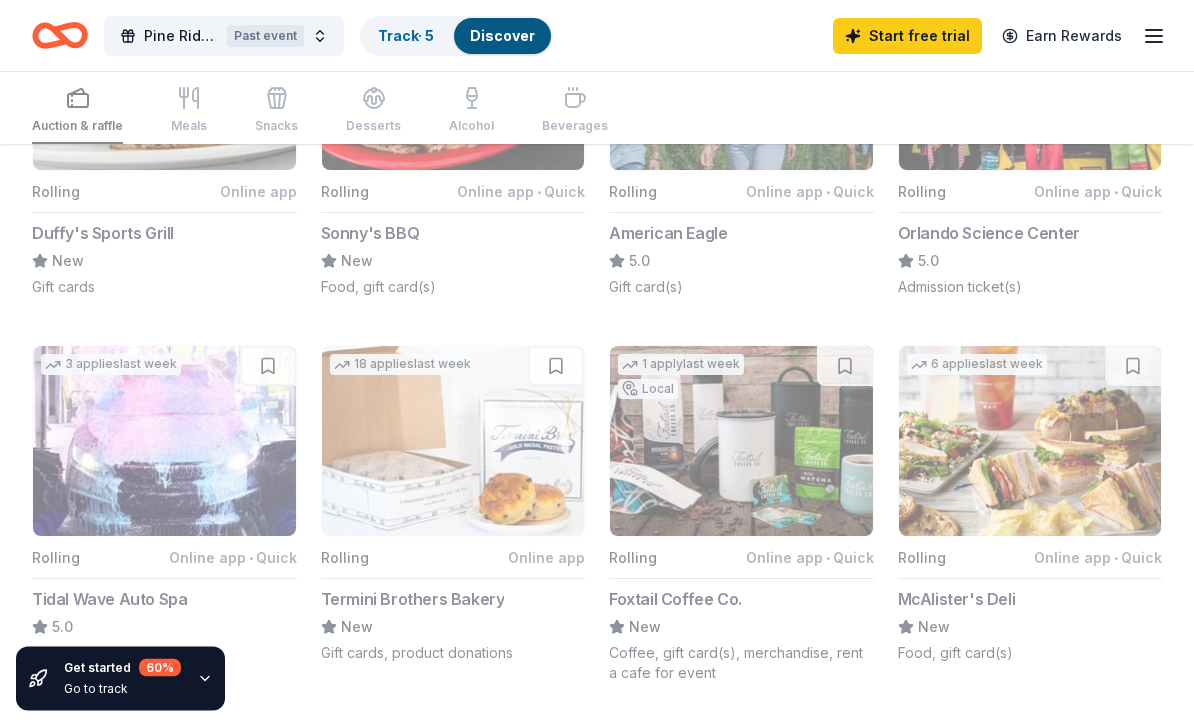 scroll, scrollTop: 1423, scrollLeft: 0, axis: vertical 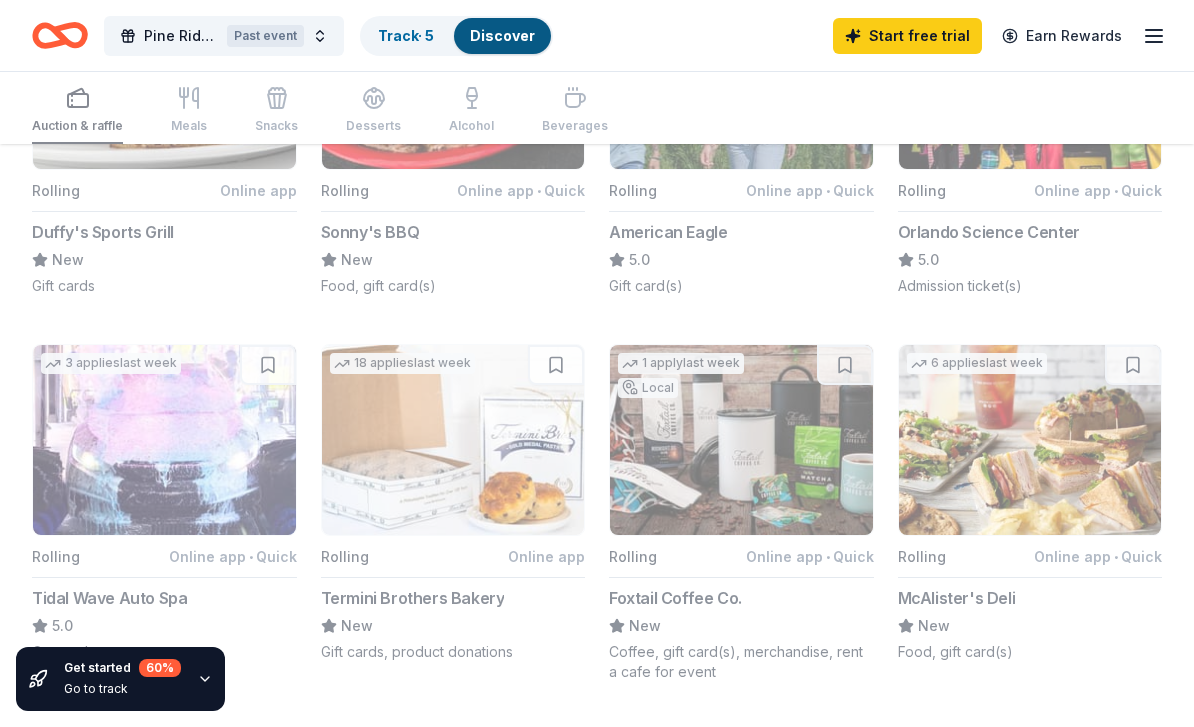 click on "6   applies  last week Rolling Online app • Quick McAlister's Deli New Food, gift card(s)" at bounding box center [1030, 503] 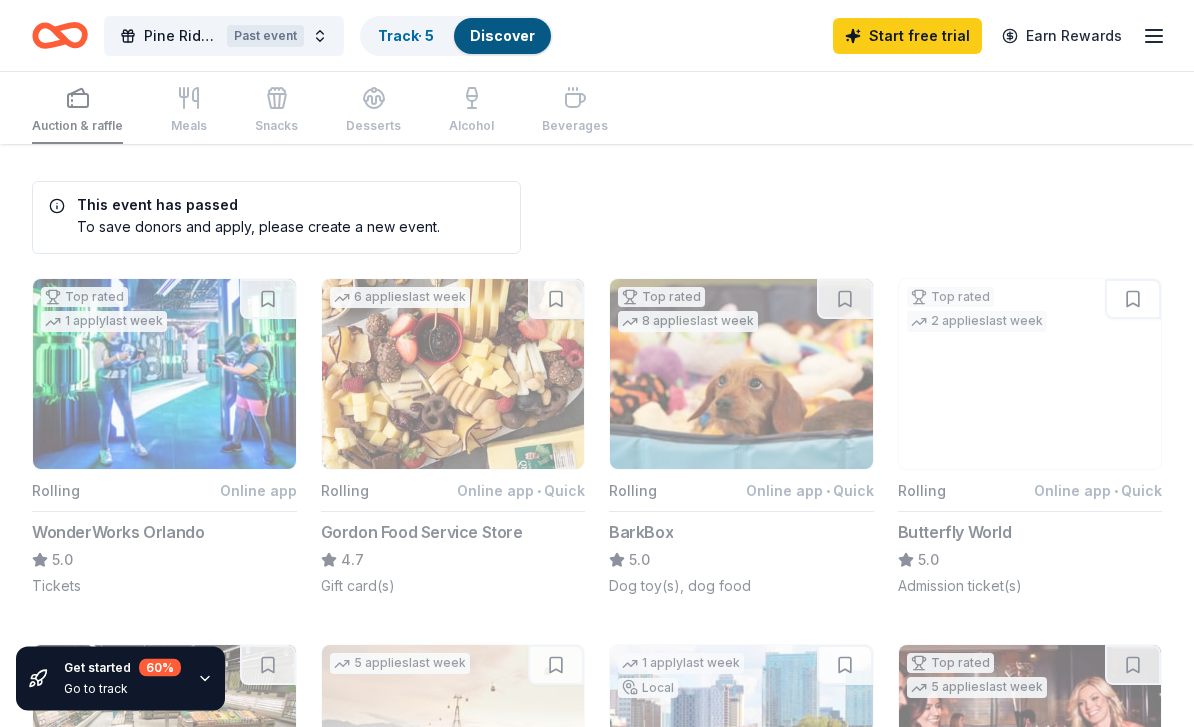 scroll, scrollTop: 0, scrollLeft: 0, axis: both 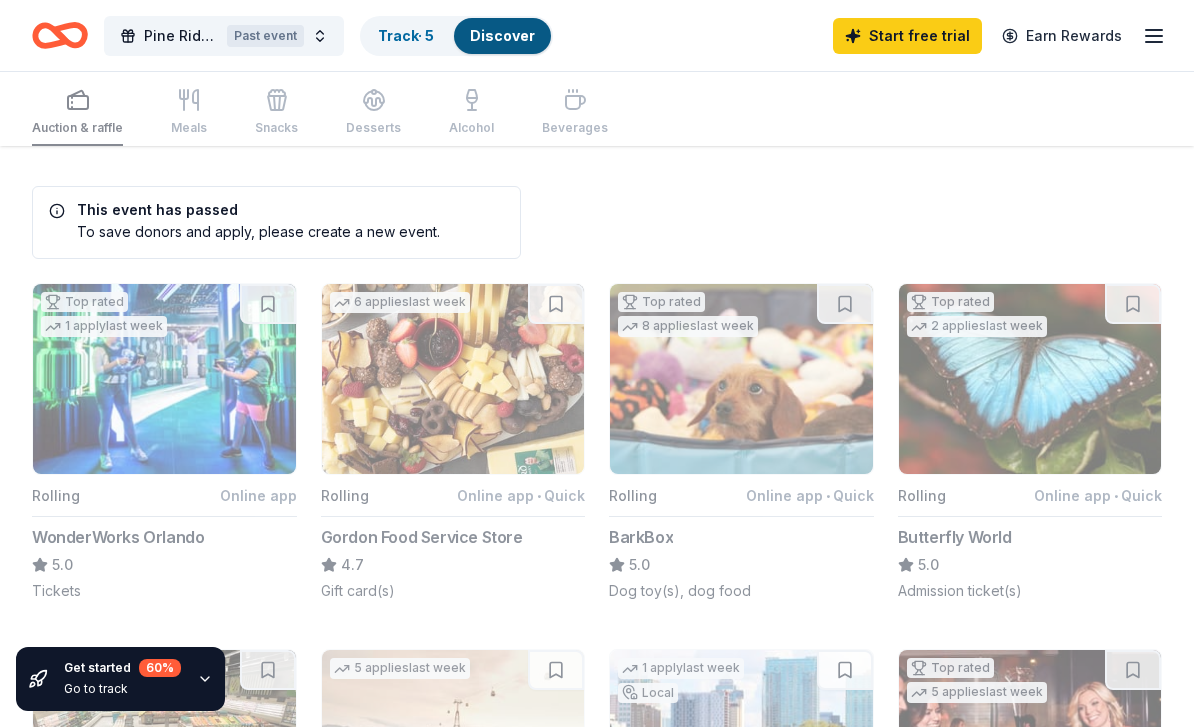 click on "Auction & raffle Meals Snacks Desserts Alcohol Beverages" at bounding box center [320, 113] 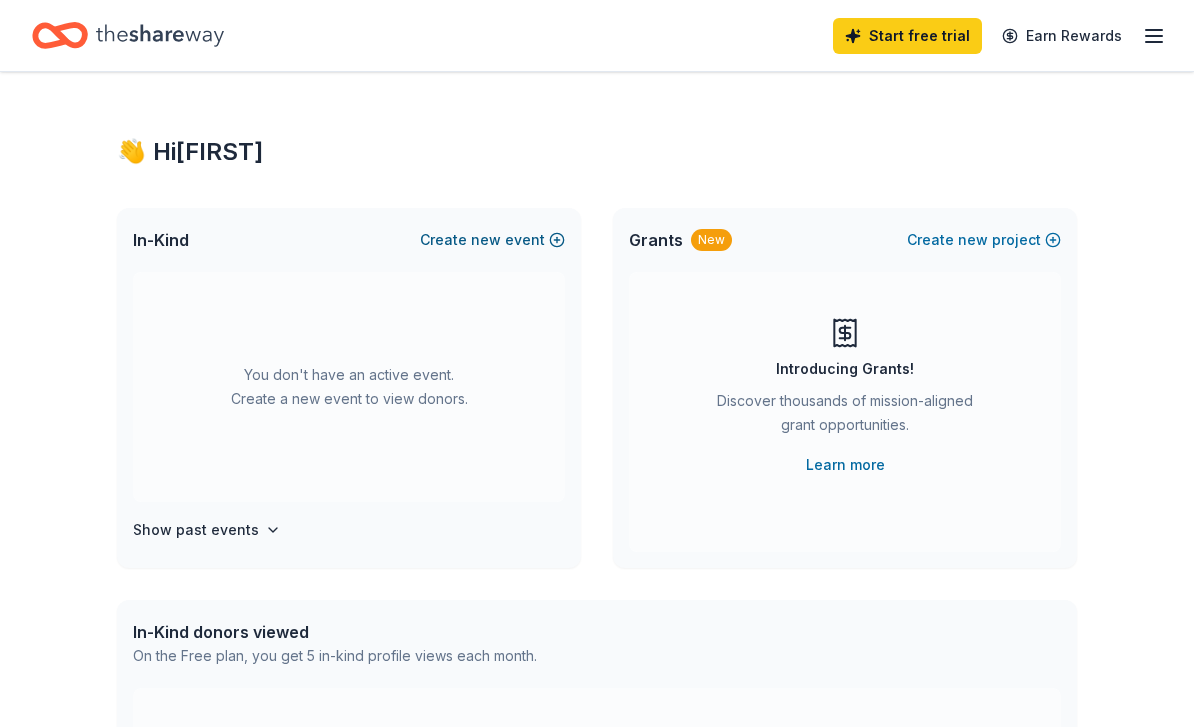 click on "Create  new  event" at bounding box center (492, 240) 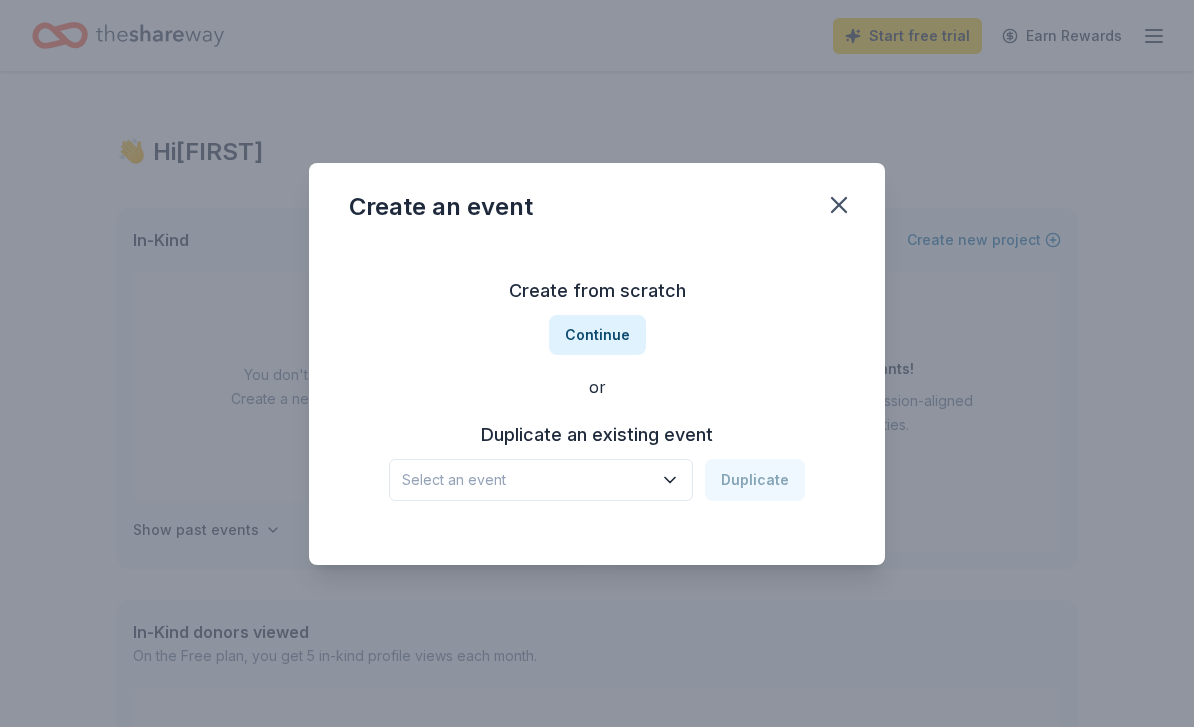 click on "Select an event" at bounding box center (527, 480) 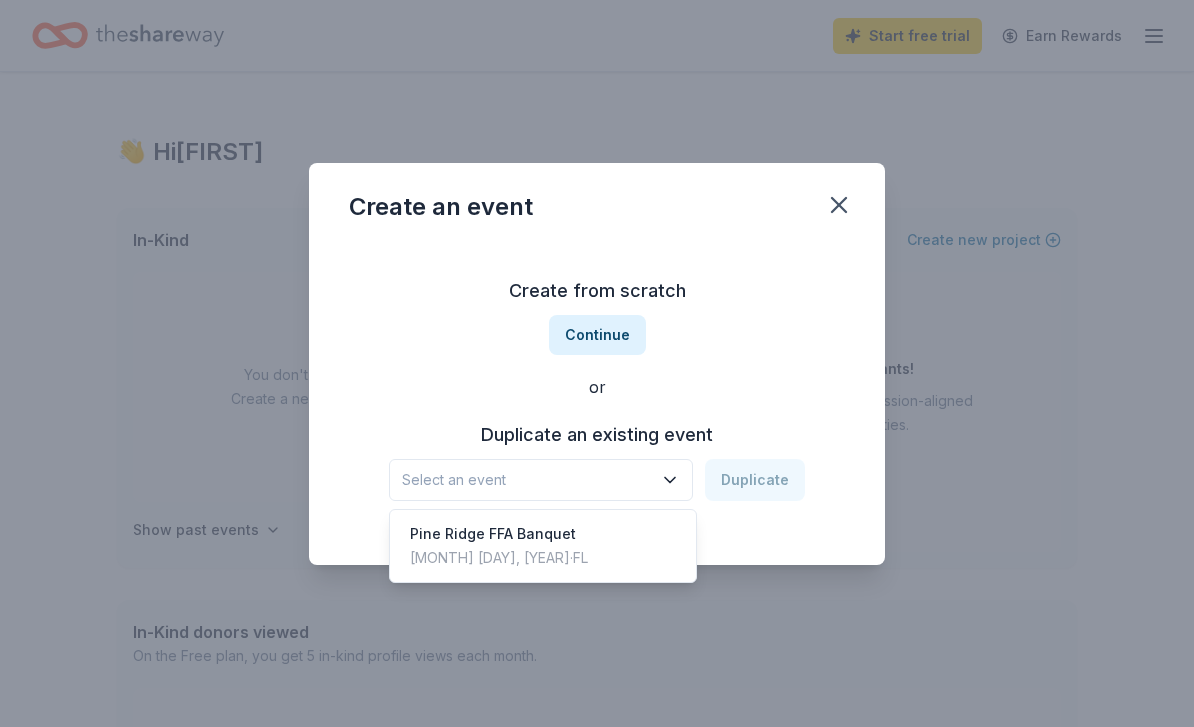 click on "Select an event" at bounding box center [527, 480] 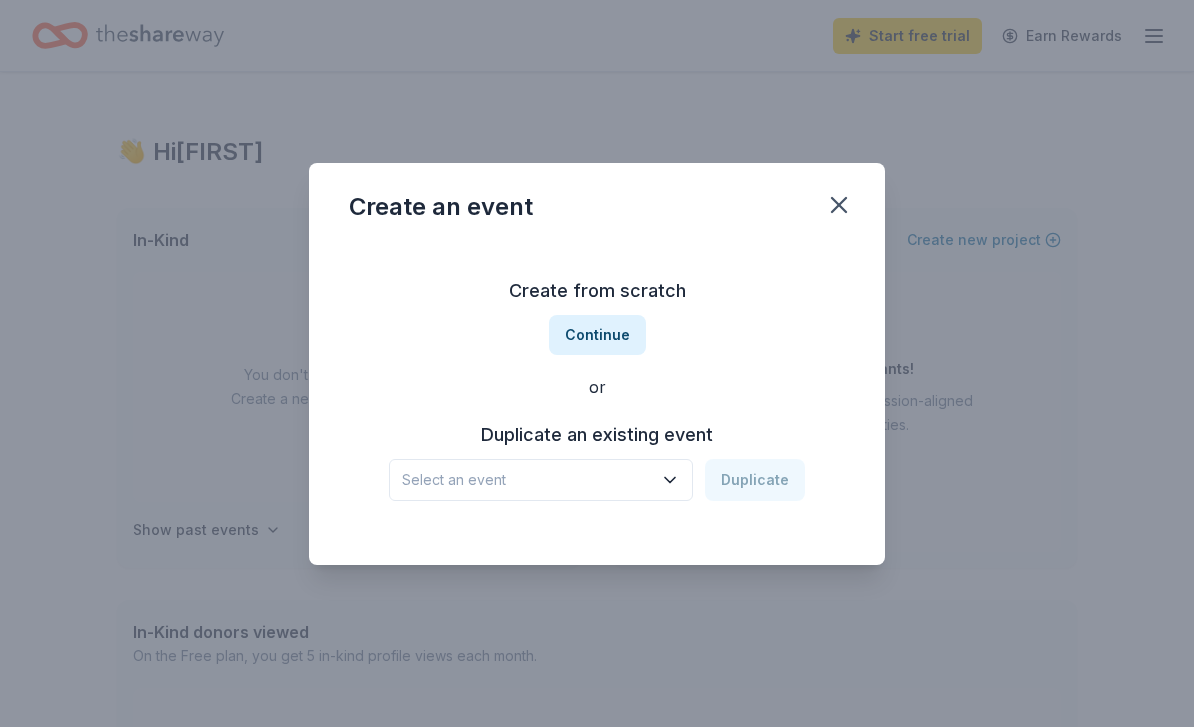 click on "Select an event" at bounding box center (527, 480) 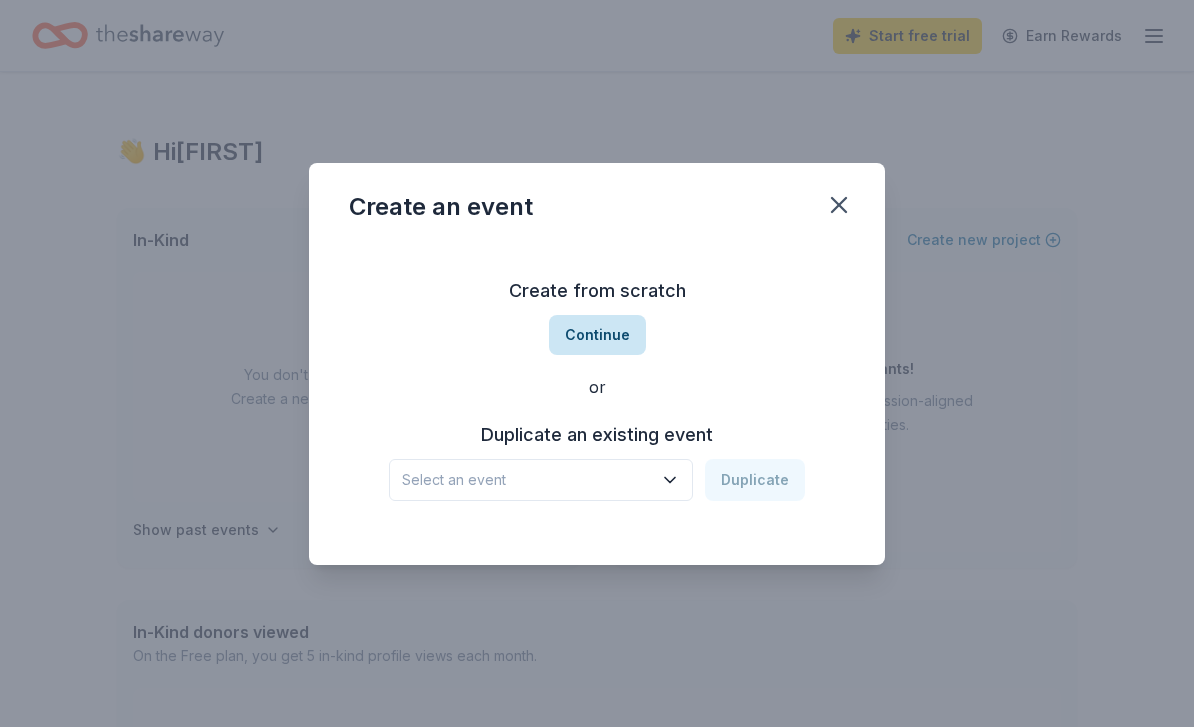 click on "Continue" at bounding box center [597, 335] 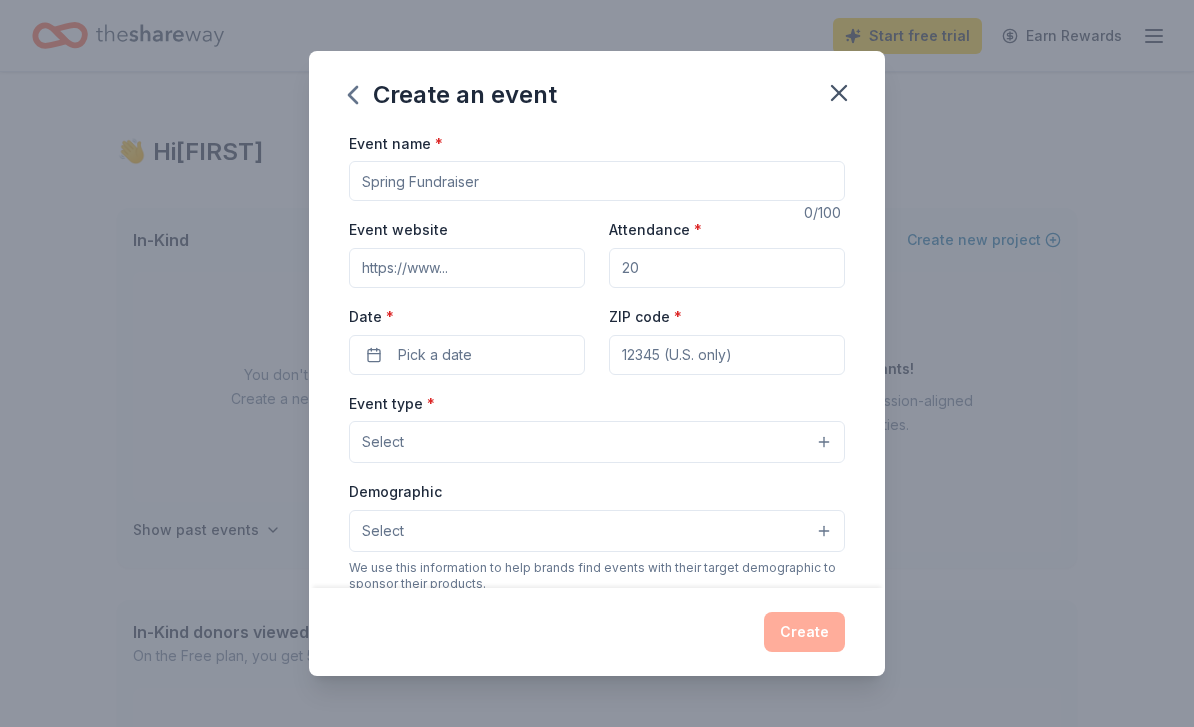 click on "Event name *" at bounding box center [597, 181] 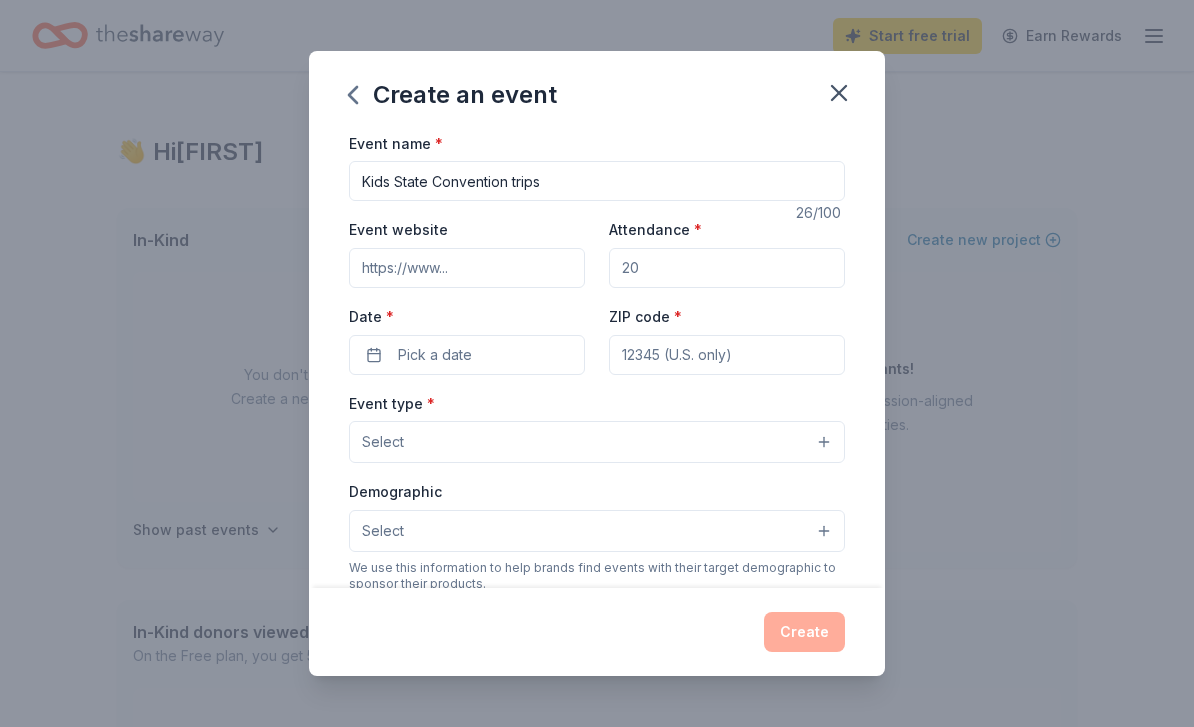 click on "Kids State Convention trips" at bounding box center [597, 181] 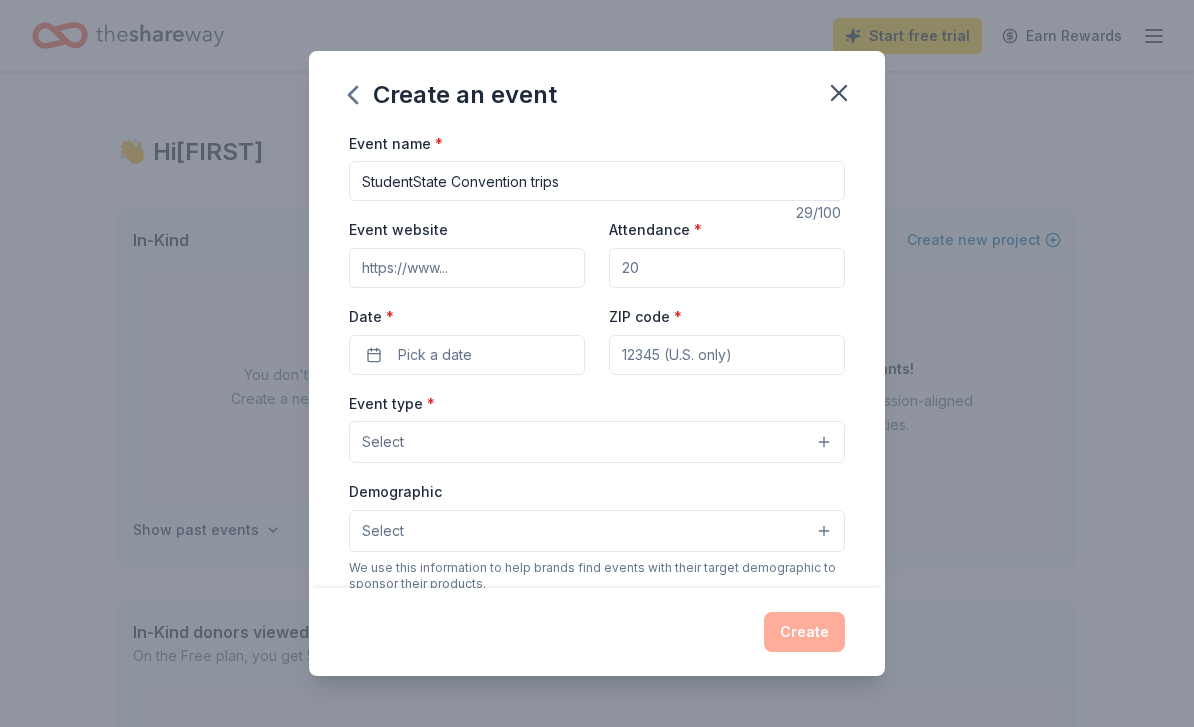 type on "StudentState Convention trips" 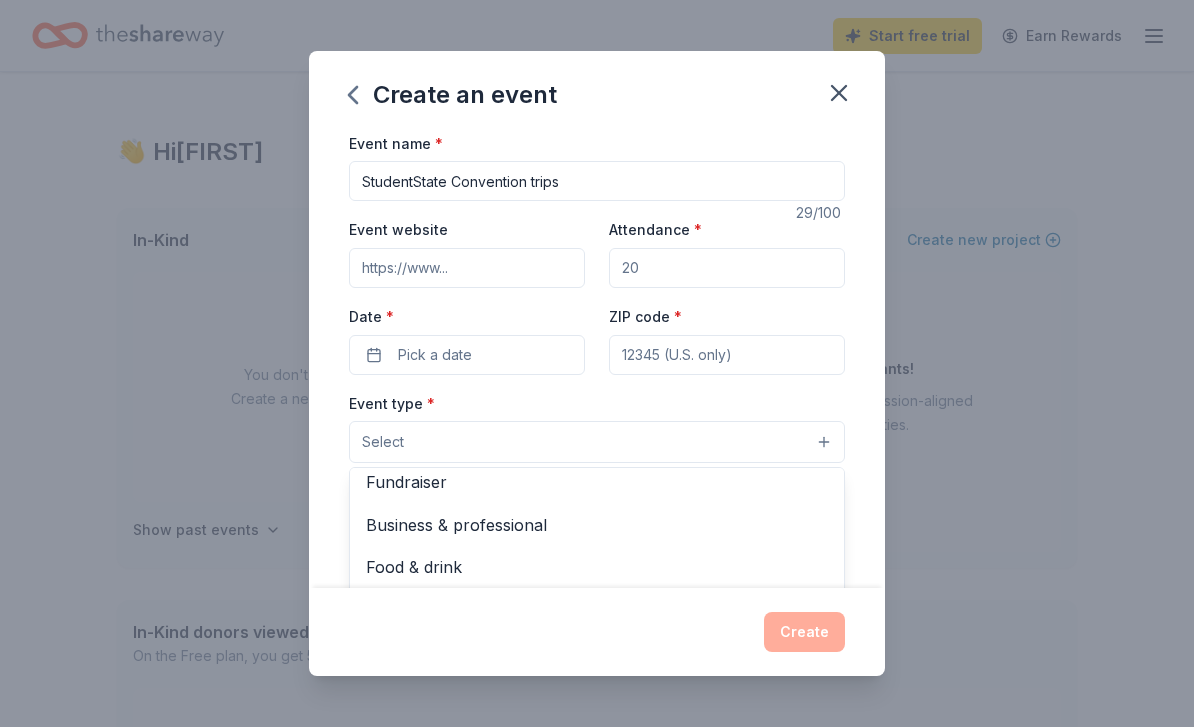 scroll, scrollTop: 13, scrollLeft: 0, axis: vertical 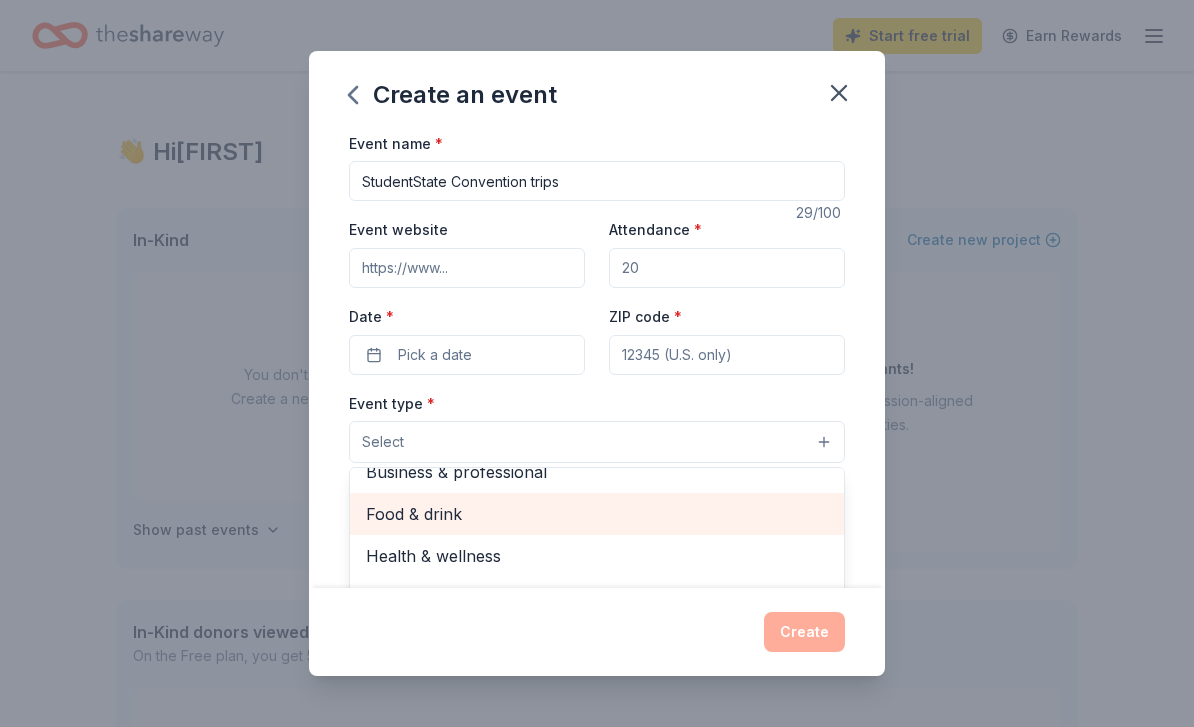 click on "Food & drink" at bounding box center (597, 514) 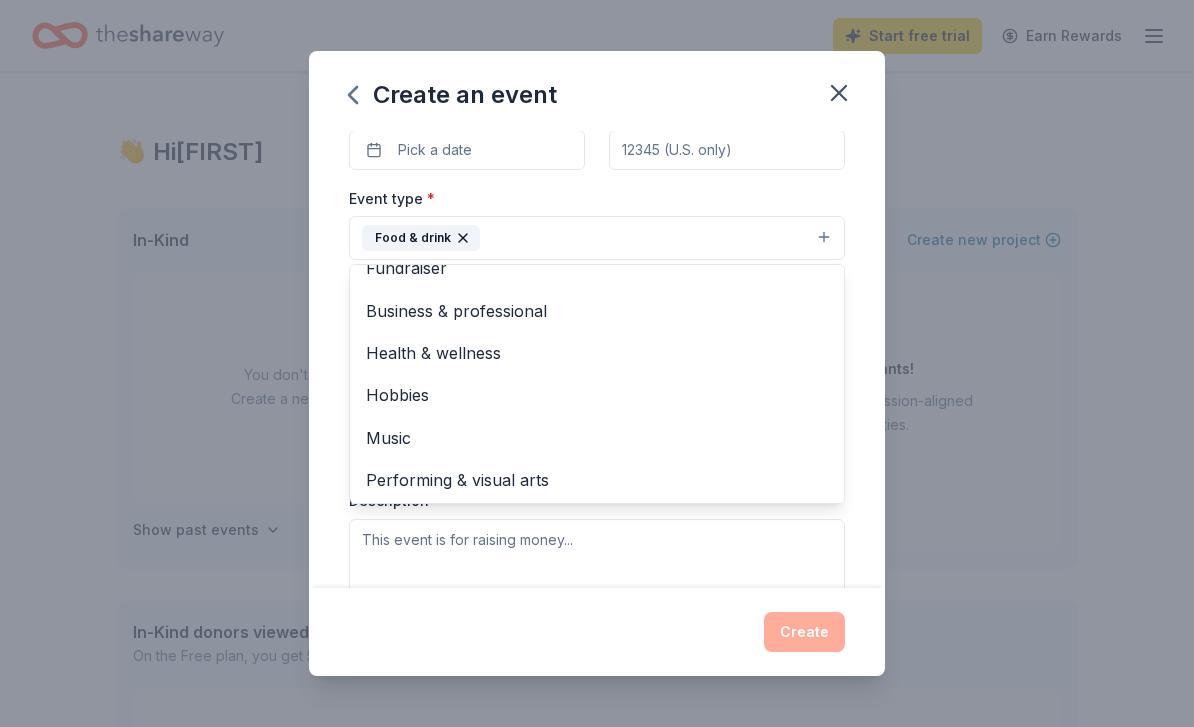 scroll, scrollTop: 204, scrollLeft: 0, axis: vertical 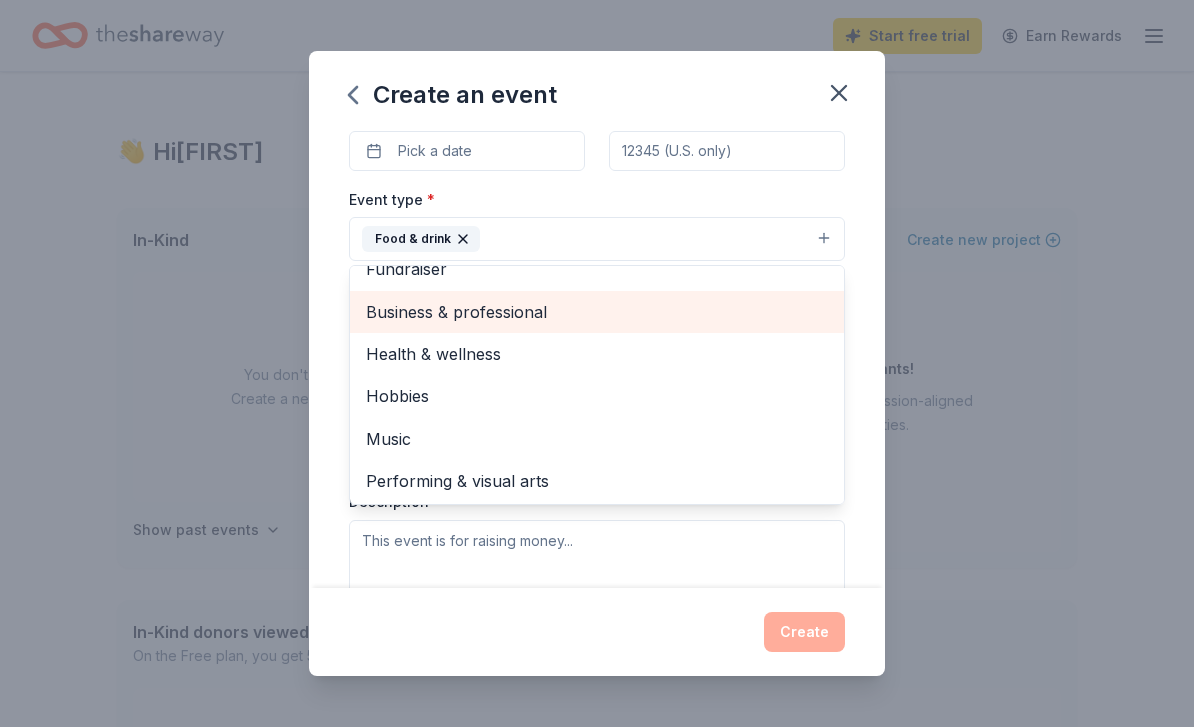 click on "Business & professional" at bounding box center (597, 312) 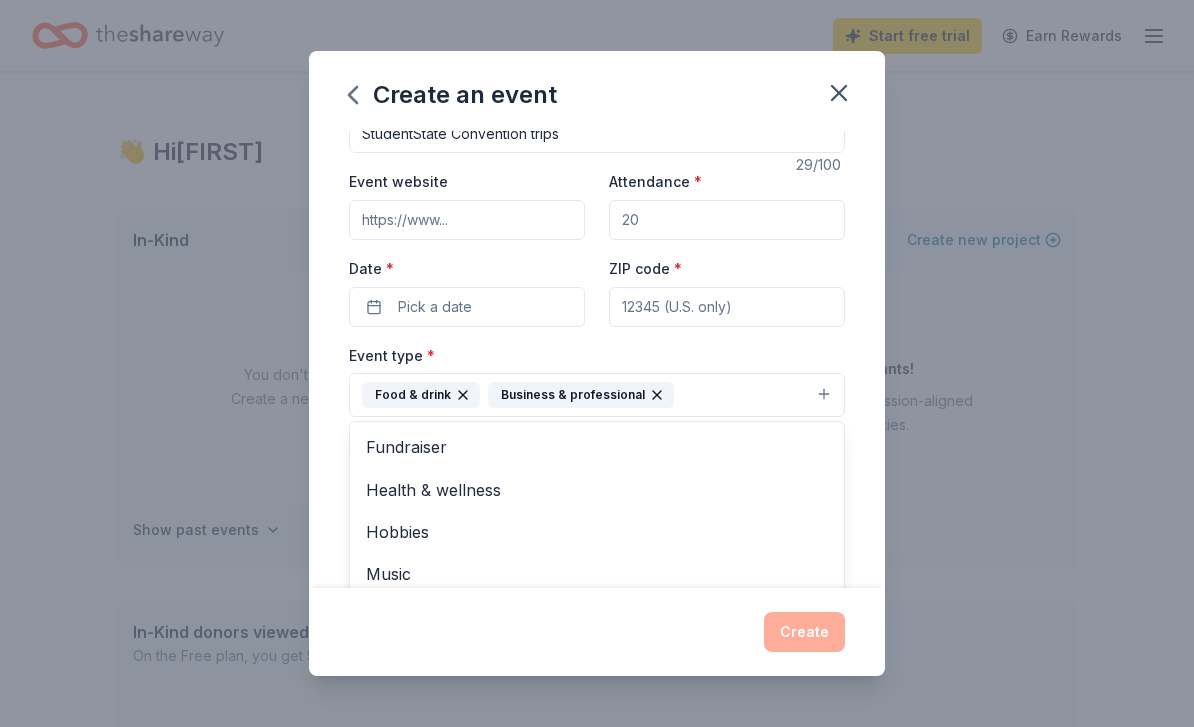 scroll, scrollTop: 37, scrollLeft: 0, axis: vertical 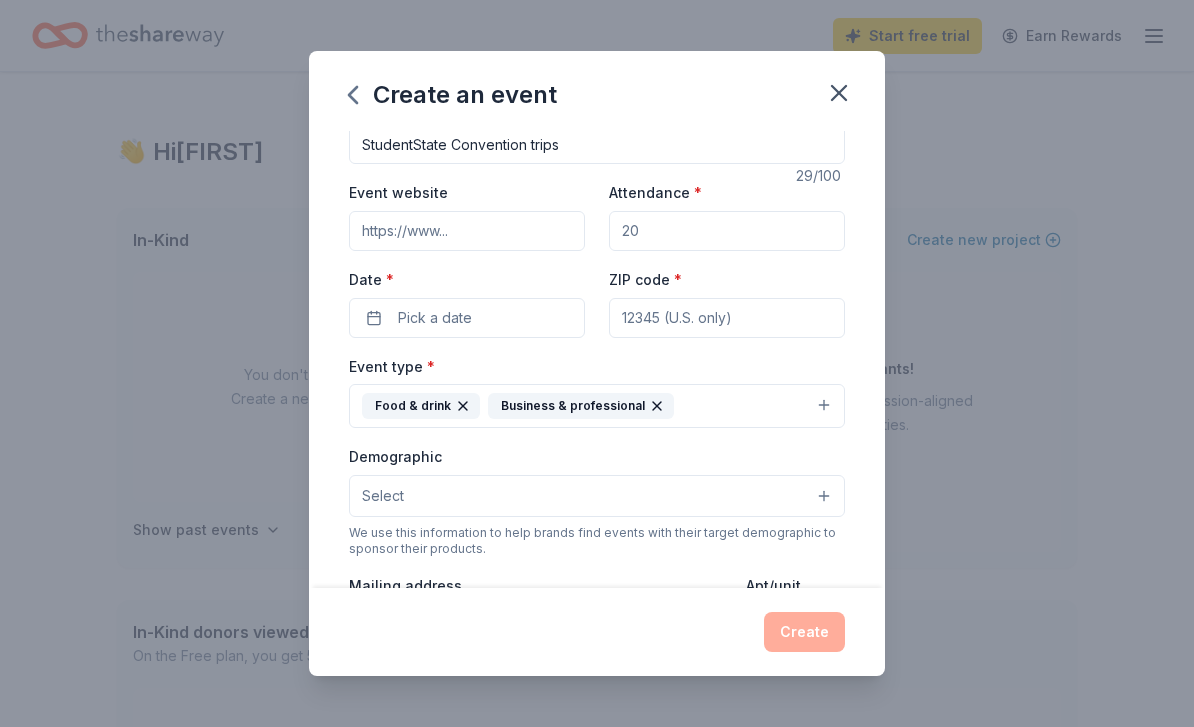 click on "Attendance *" at bounding box center (727, 231) 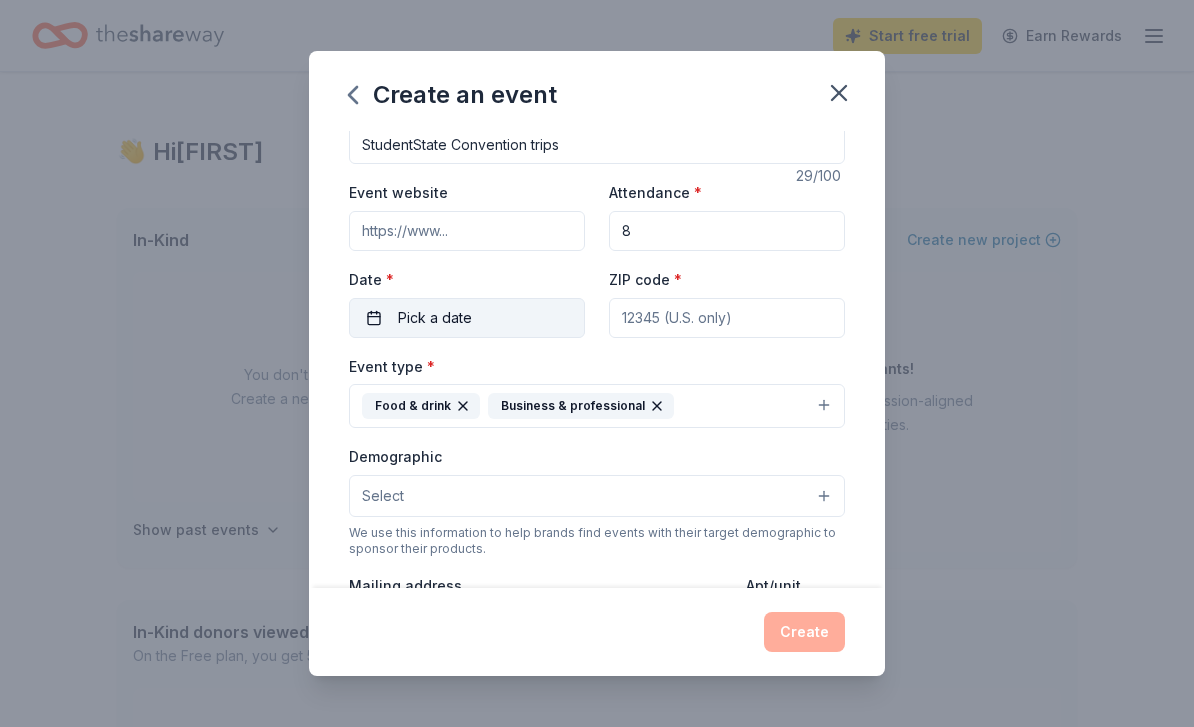 type on "8" 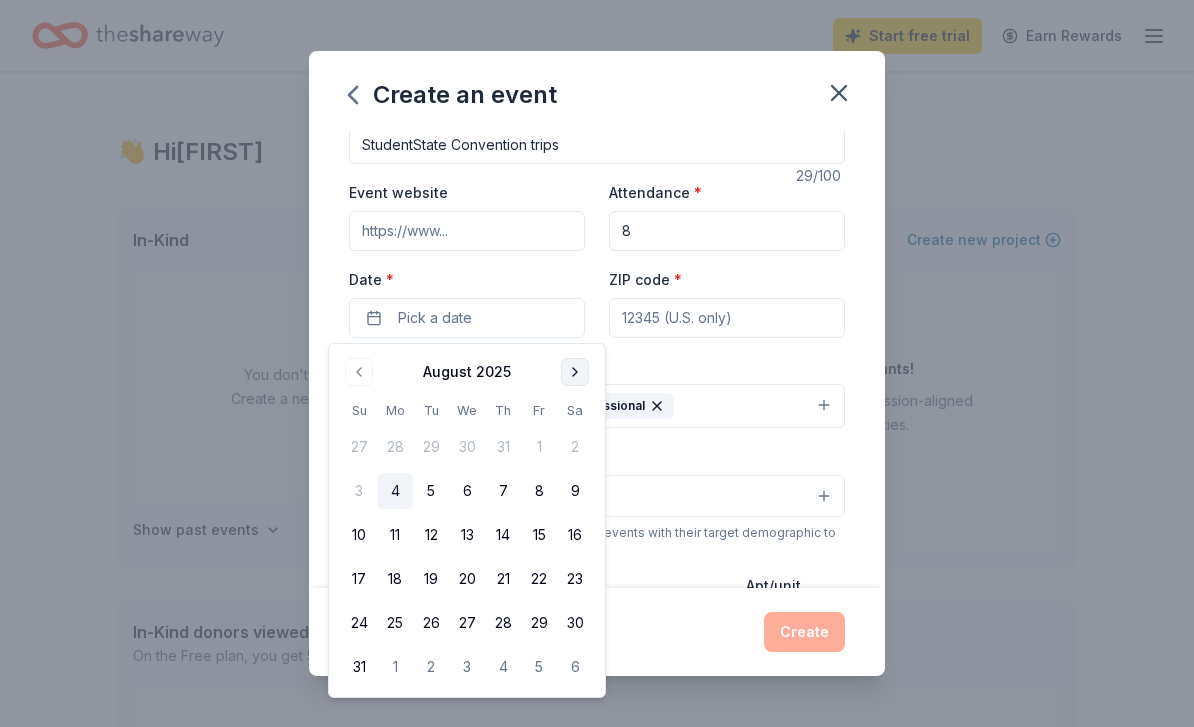 click at bounding box center [575, 372] 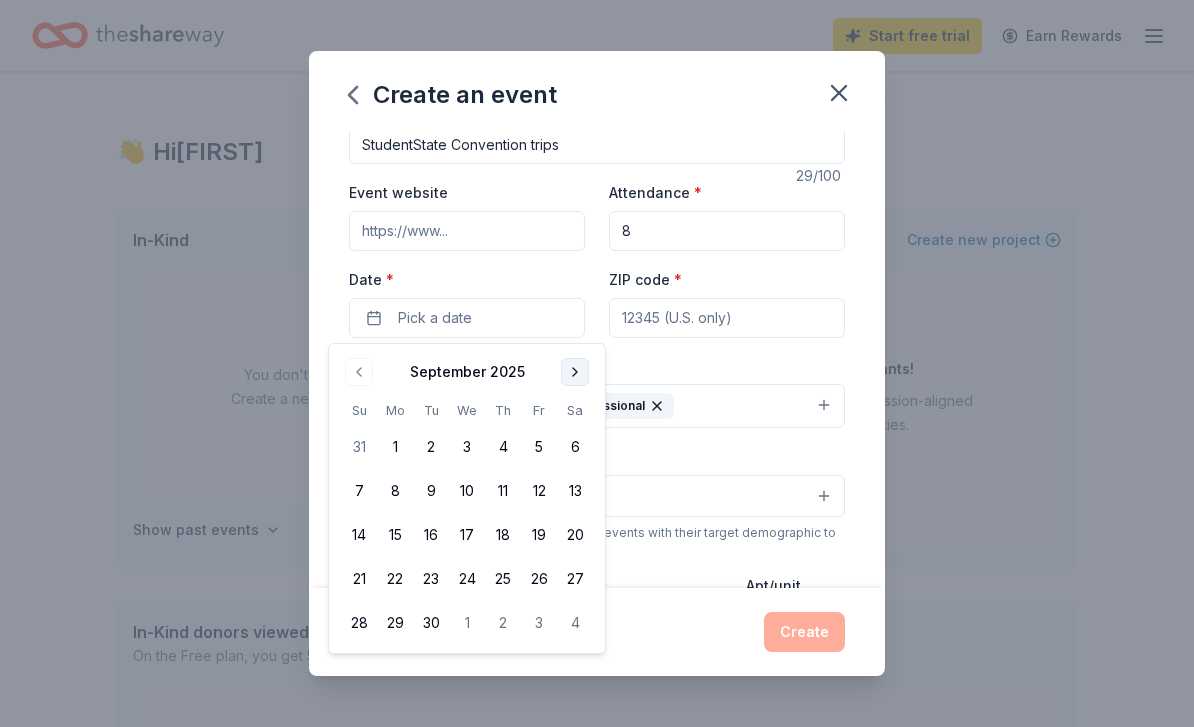 click at bounding box center (575, 372) 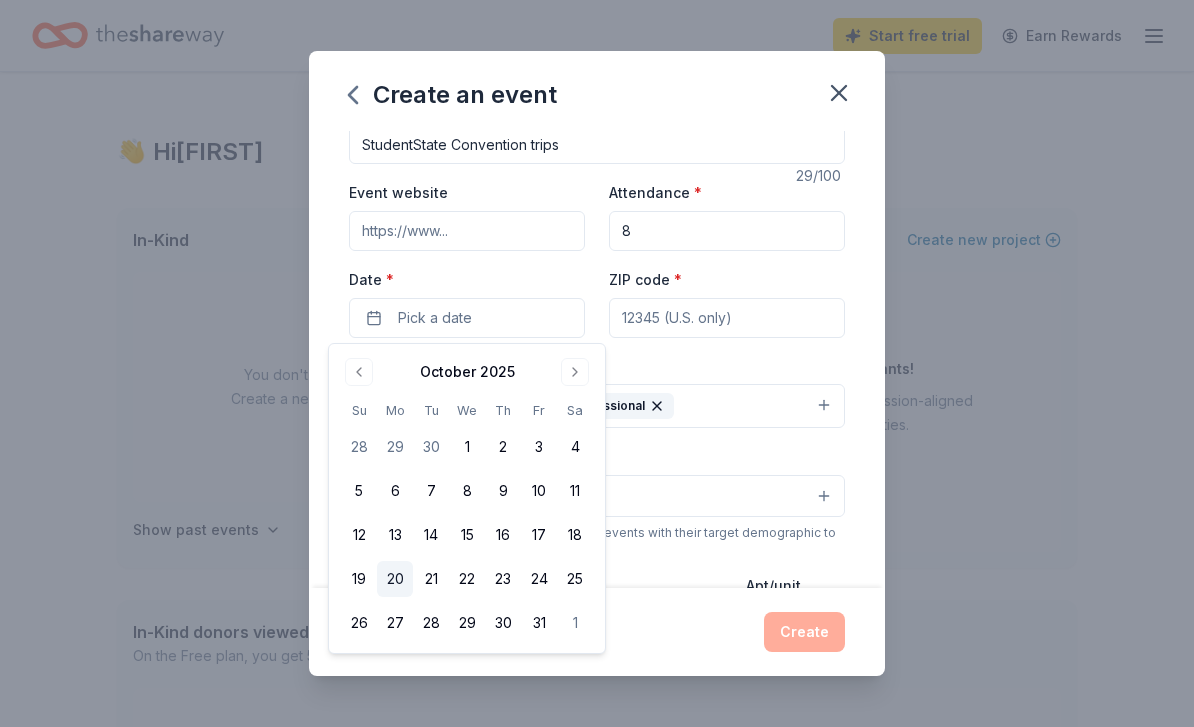 click on "20" at bounding box center (395, 579) 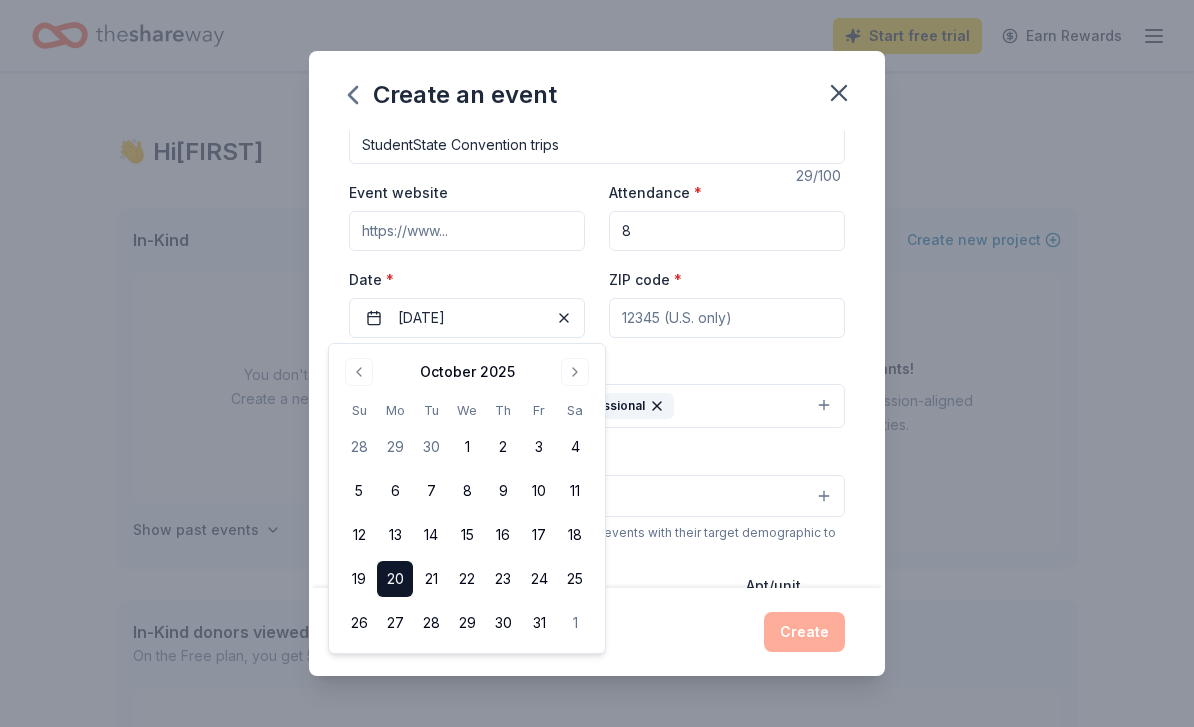 click on "Event type * Food & drink Business & professional" at bounding box center (597, 391) 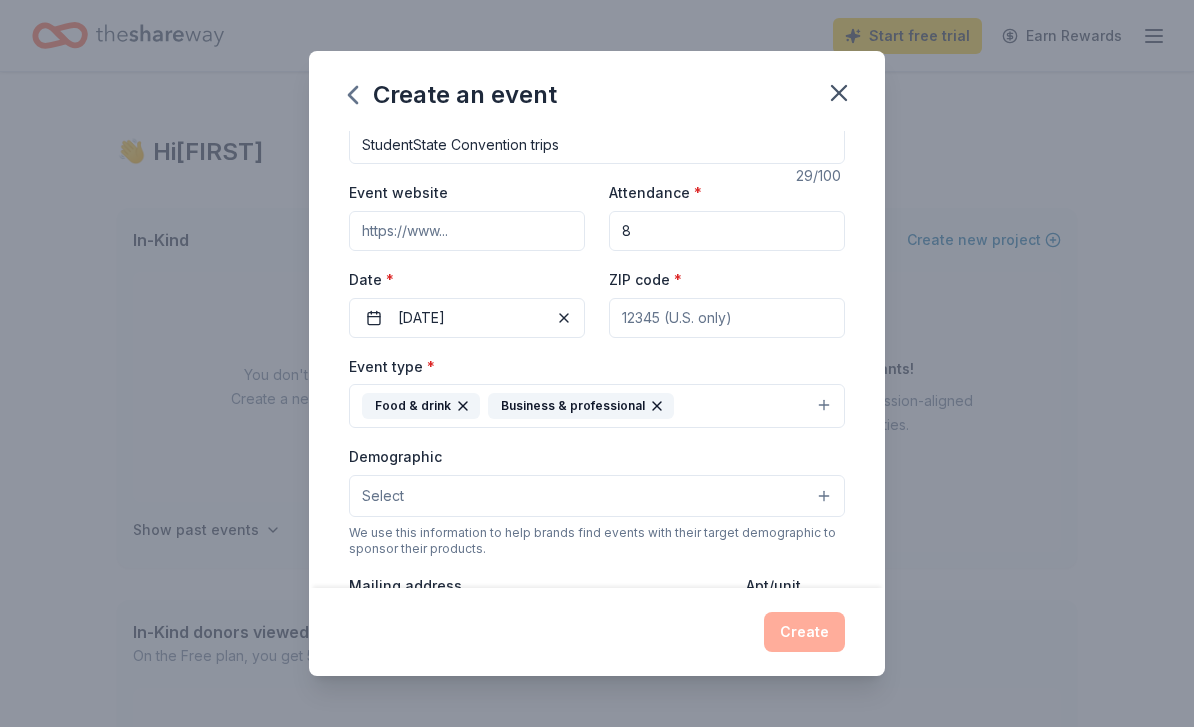 click on "ZIP code *" at bounding box center [727, 318] 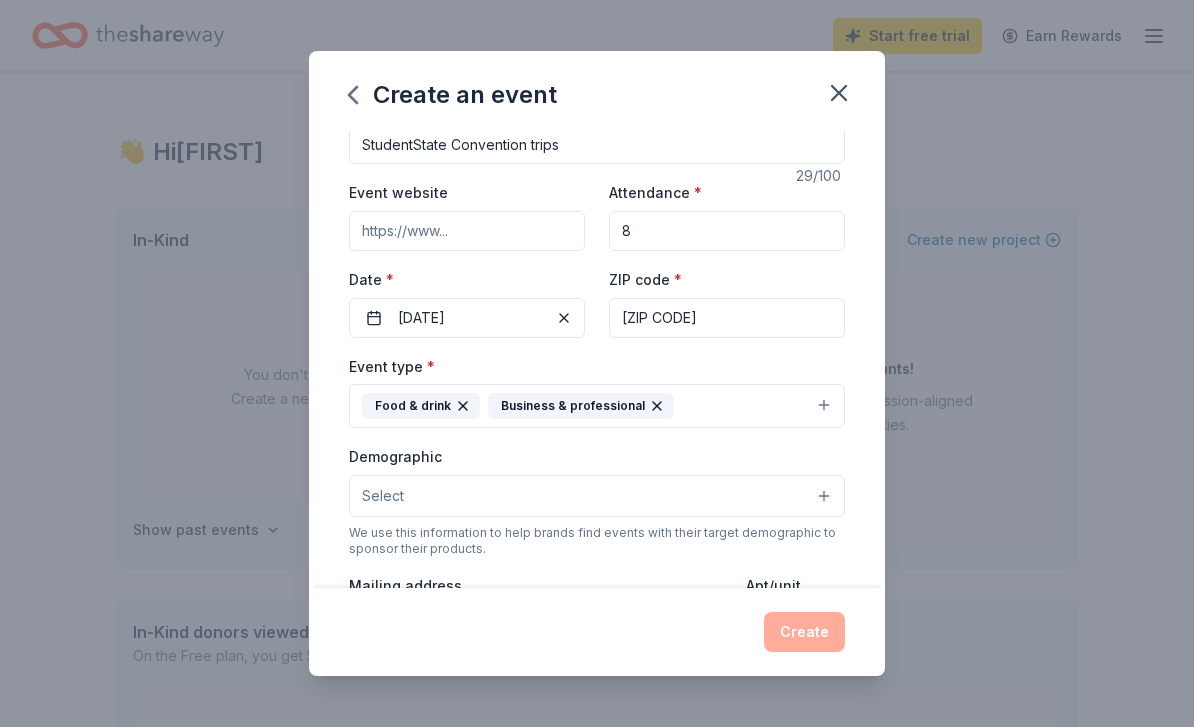 type on "[ZIP CODE]" 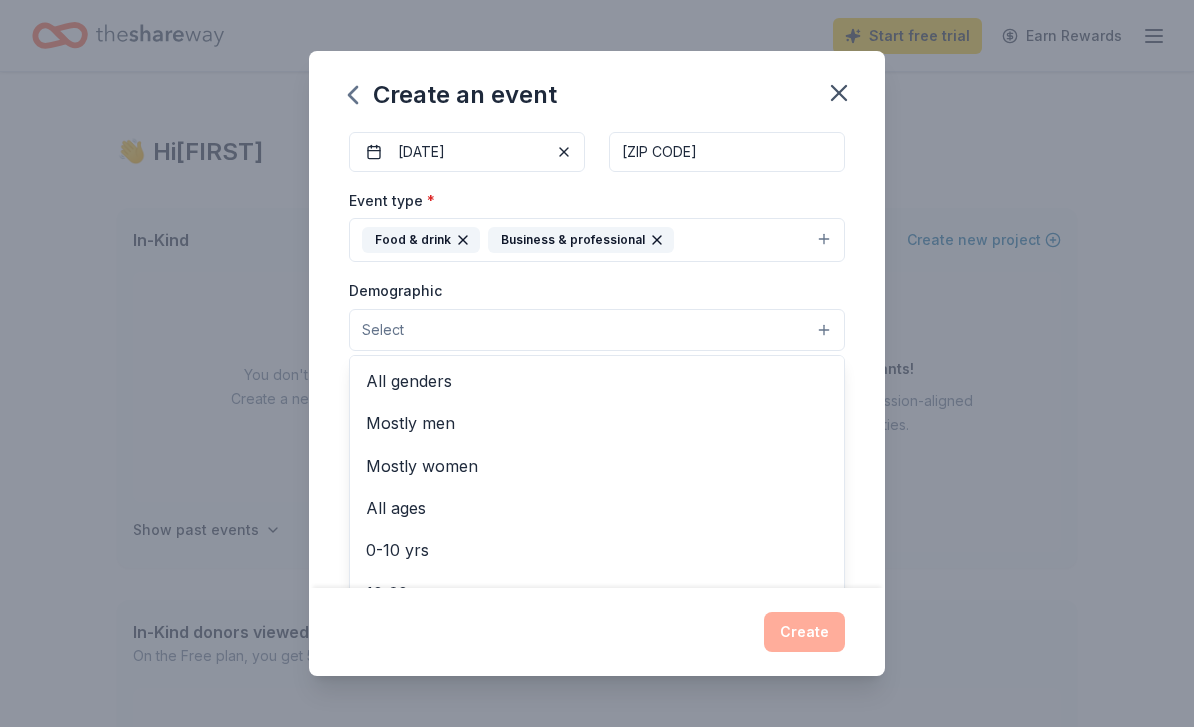 scroll, scrollTop: 202, scrollLeft: 0, axis: vertical 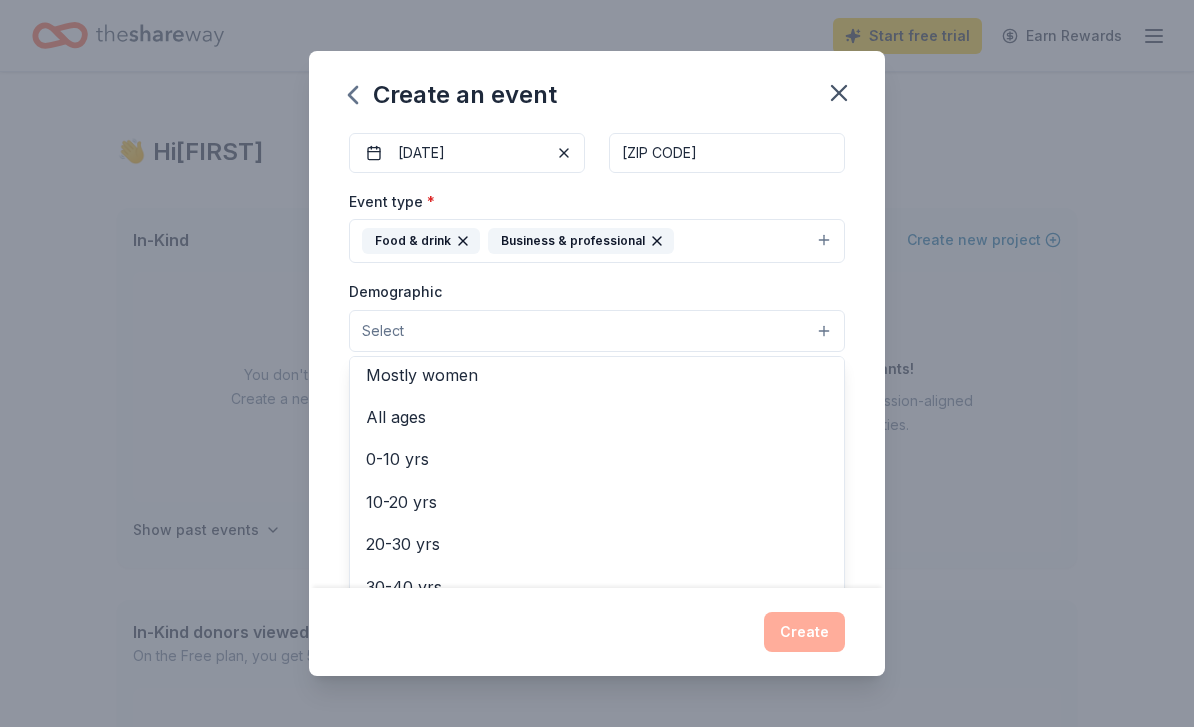 click on "10-20 yrs" at bounding box center (597, 502) 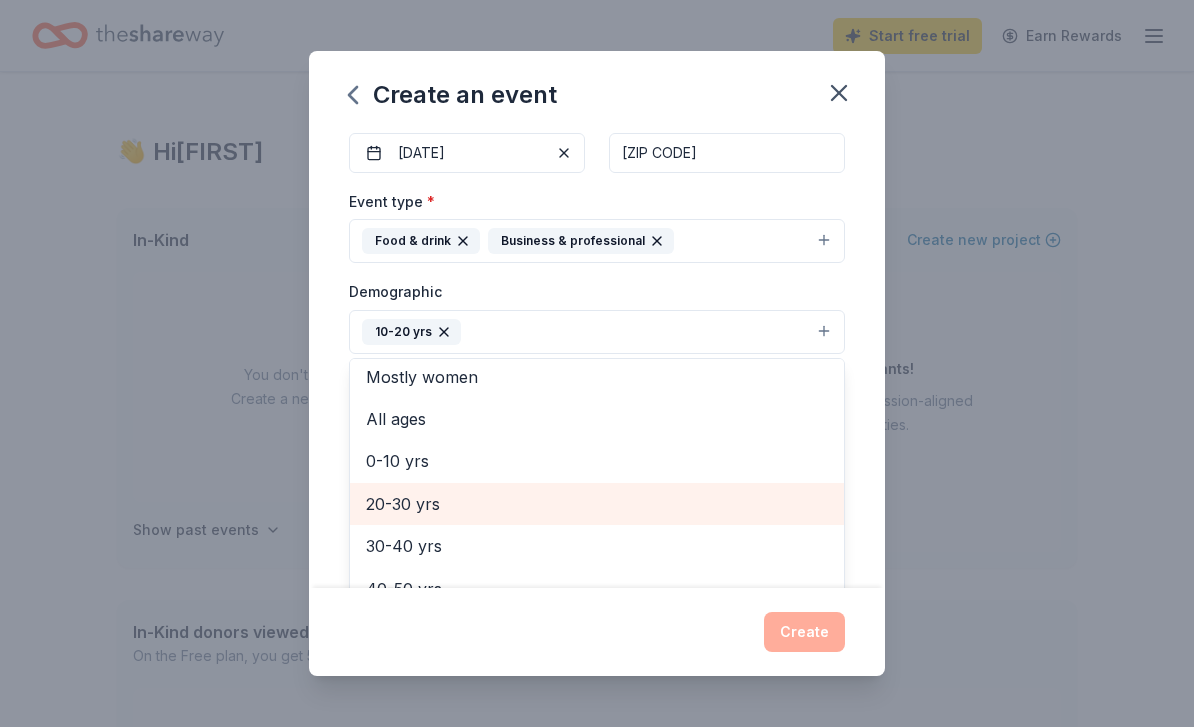 click on "20-30 yrs" at bounding box center (597, 504) 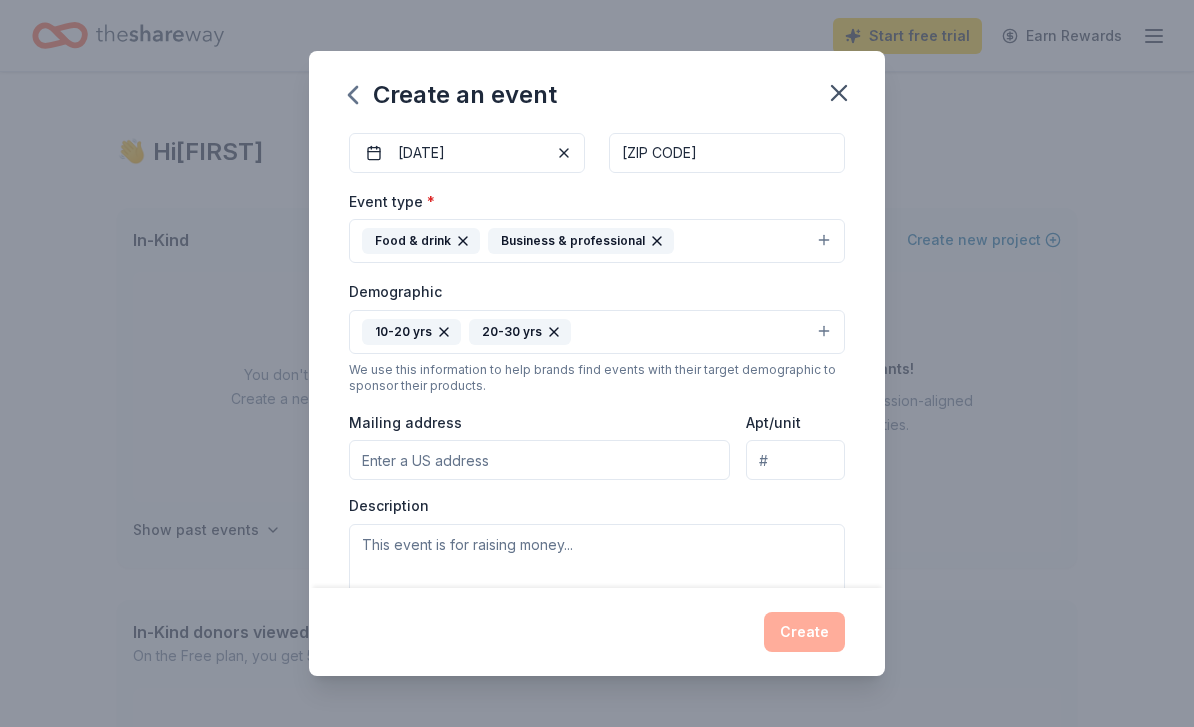 click on "Mailing address" at bounding box center (539, 460) 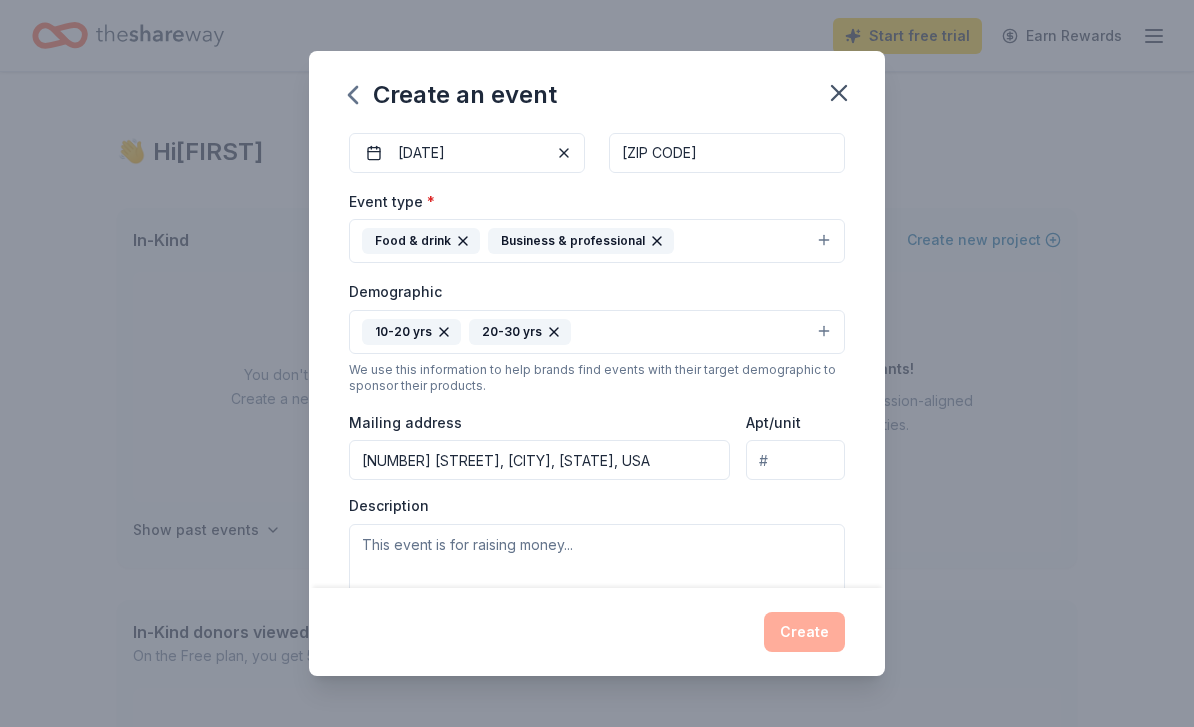 type on "[NUMBER] [STREET], [CITY], [STATE], [ZIP CODE]" 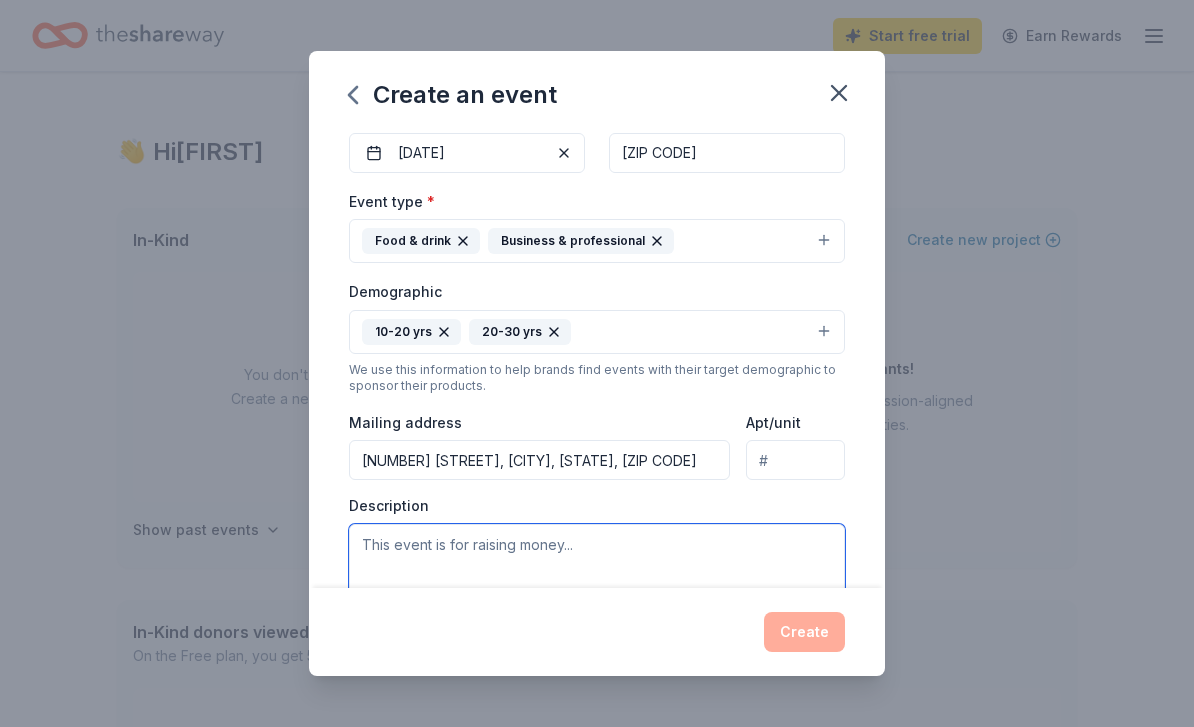 click at bounding box center (597, 569) 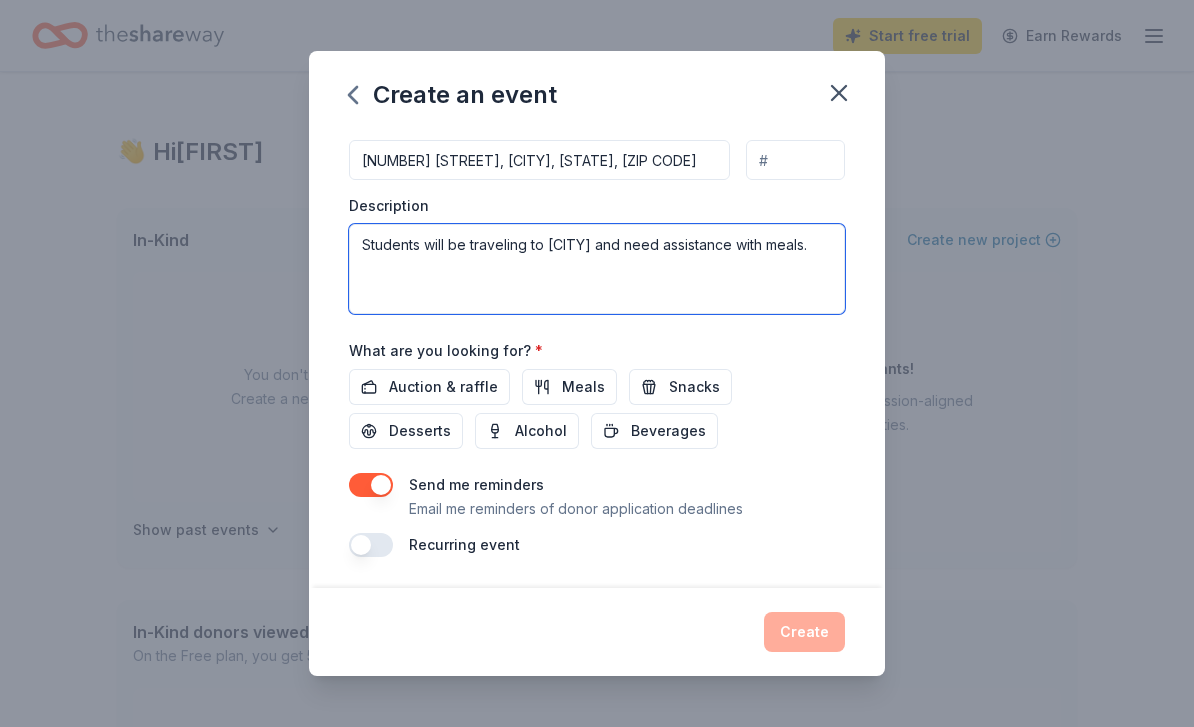 scroll, scrollTop: 504, scrollLeft: 0, axis: vertical 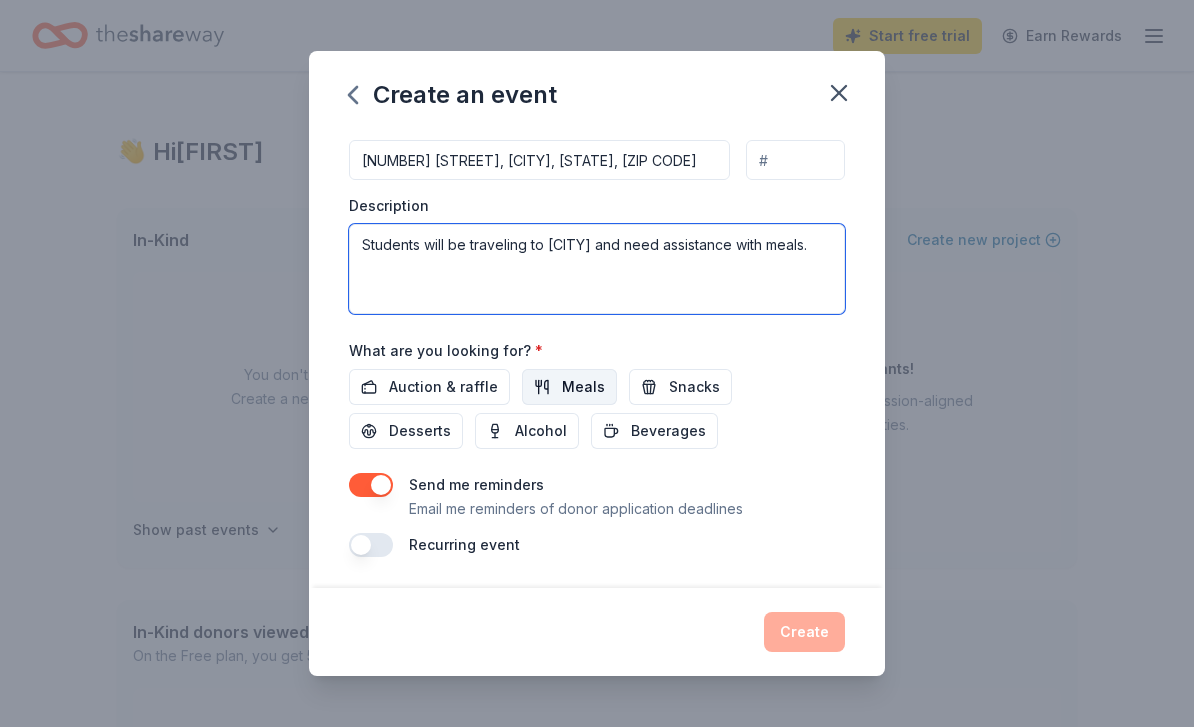 type on "Students will be traveling to [CITY] and need assistance with meals." 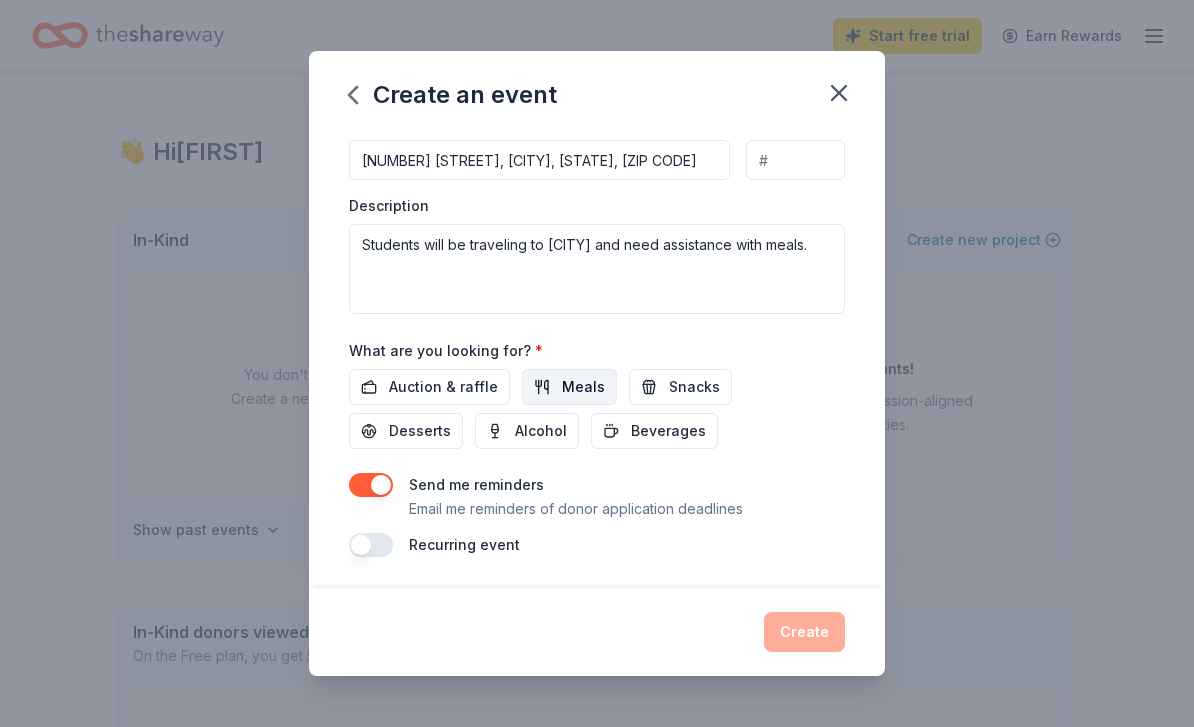 click on "Meals" at bounding box center (569, 387) 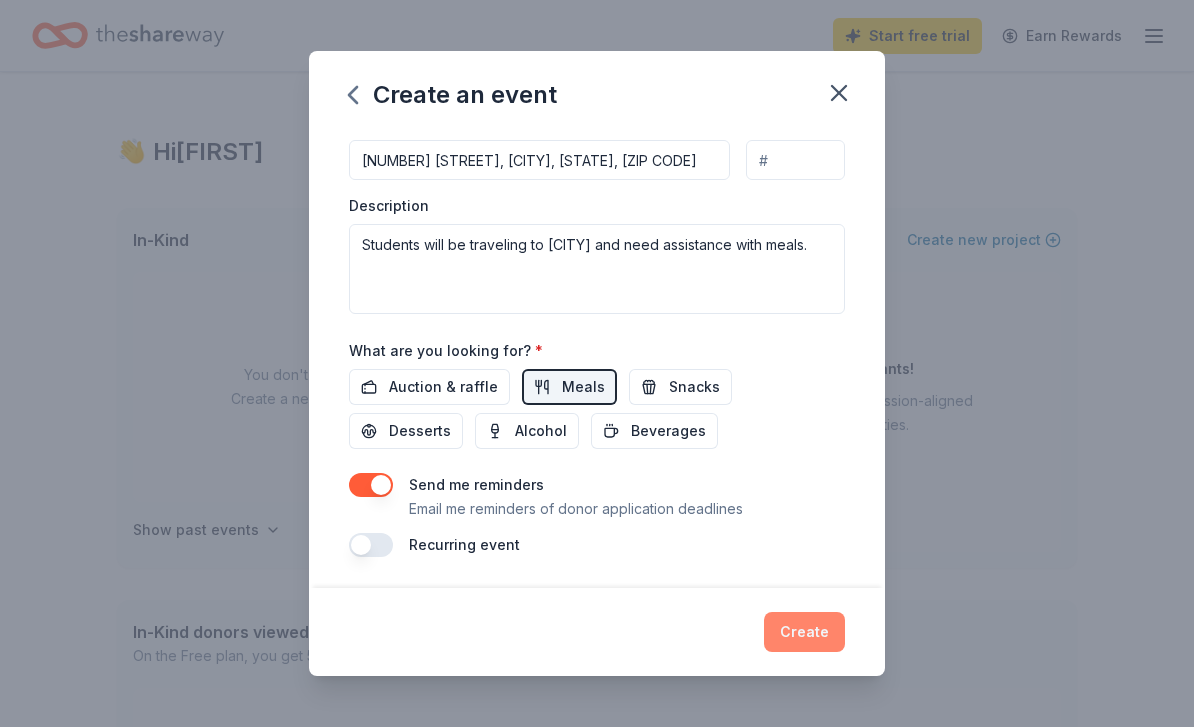 click on "Create" at bounding box center [804, 632] 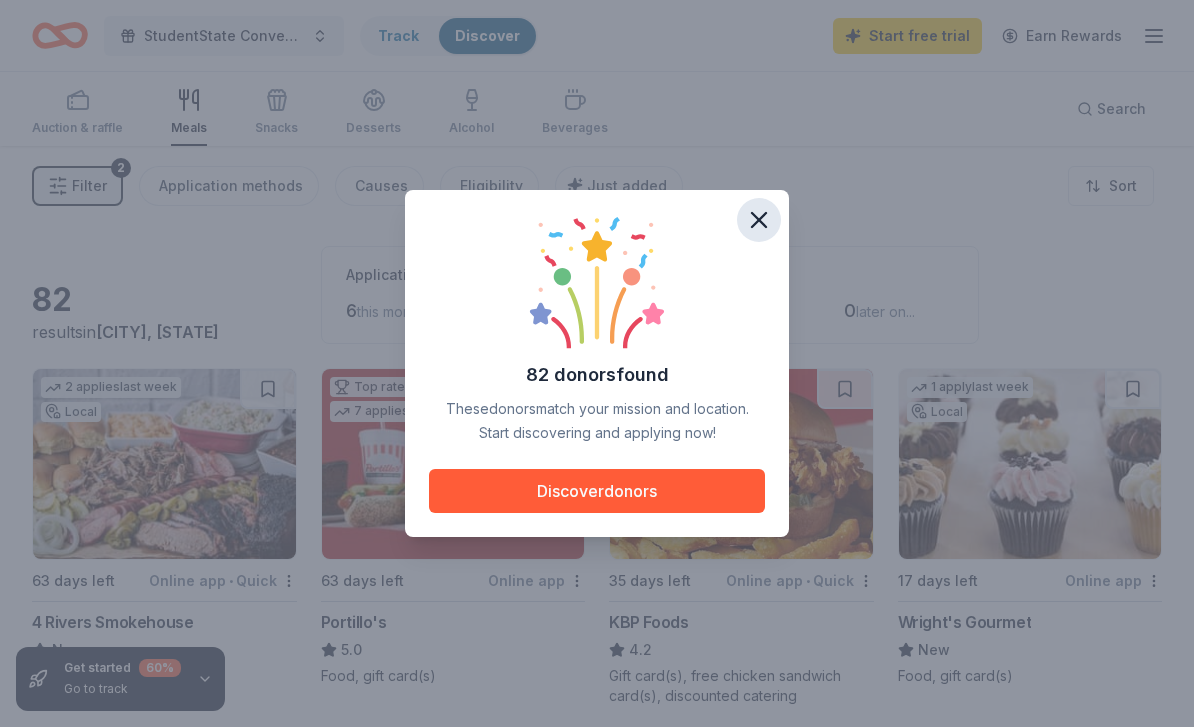 click 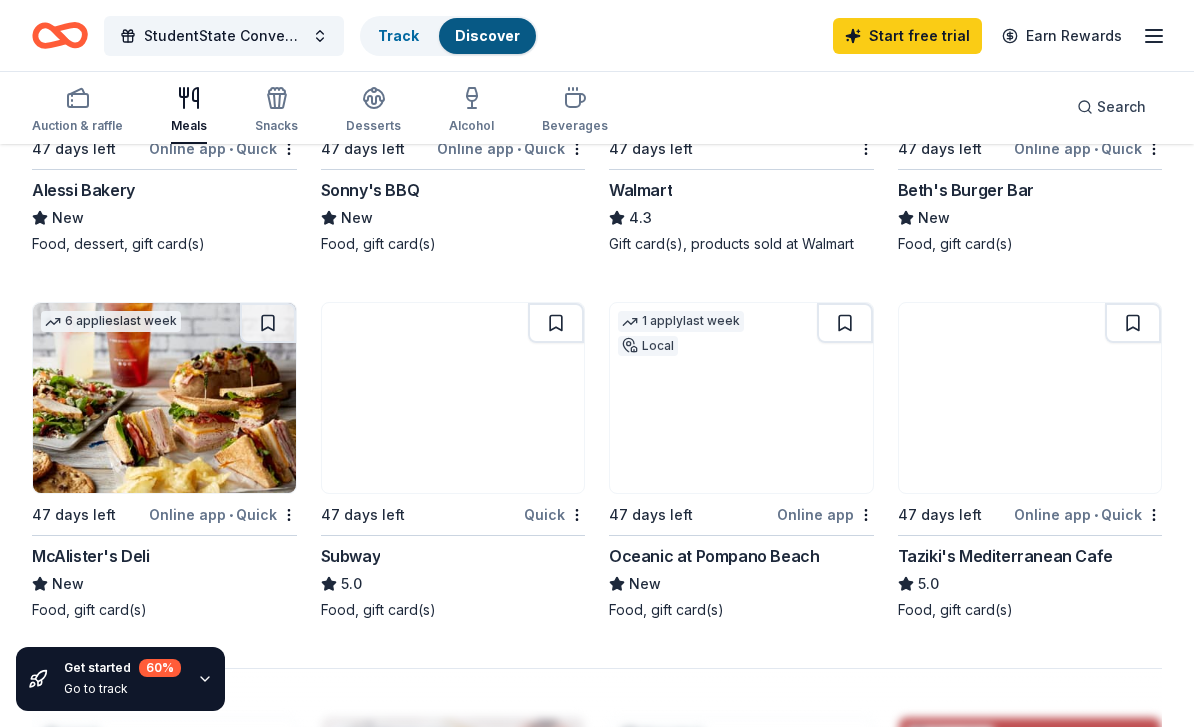 scroll, scrollTop: 1578, scrollLeft: 0, axis: vertical 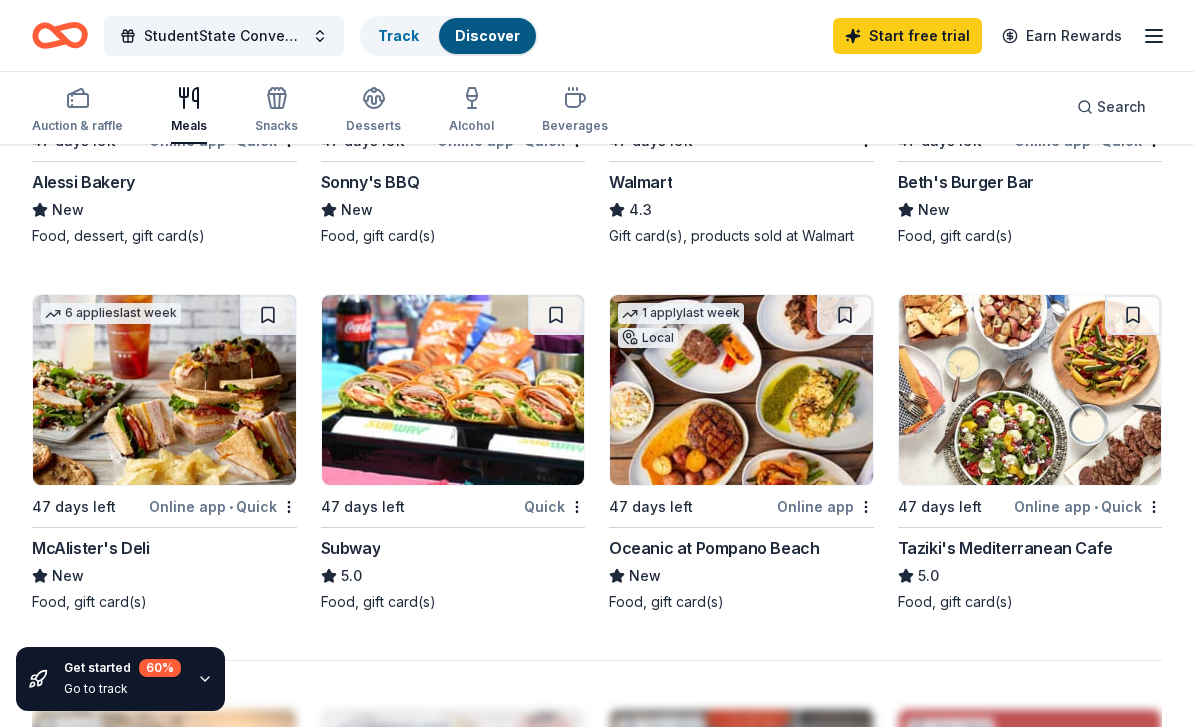 click on "Subway" at bounding box center (351, 548) 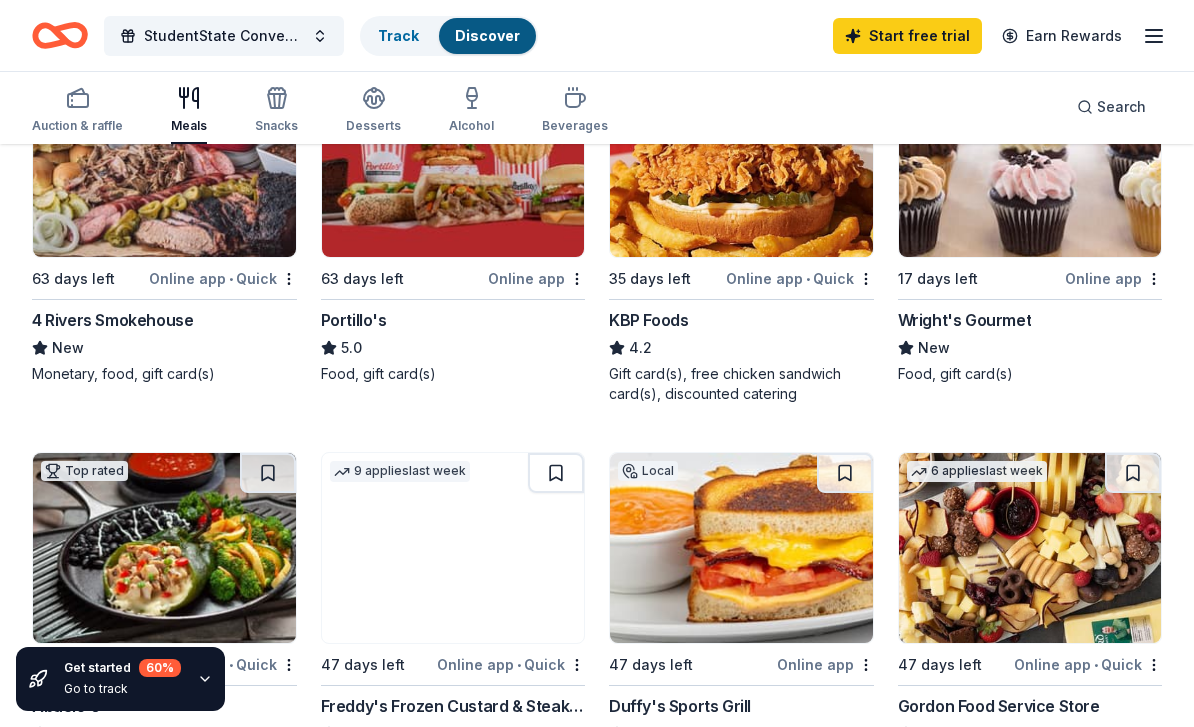 scroll, scrollTop: 0, scrollLeft: 0, axis: both 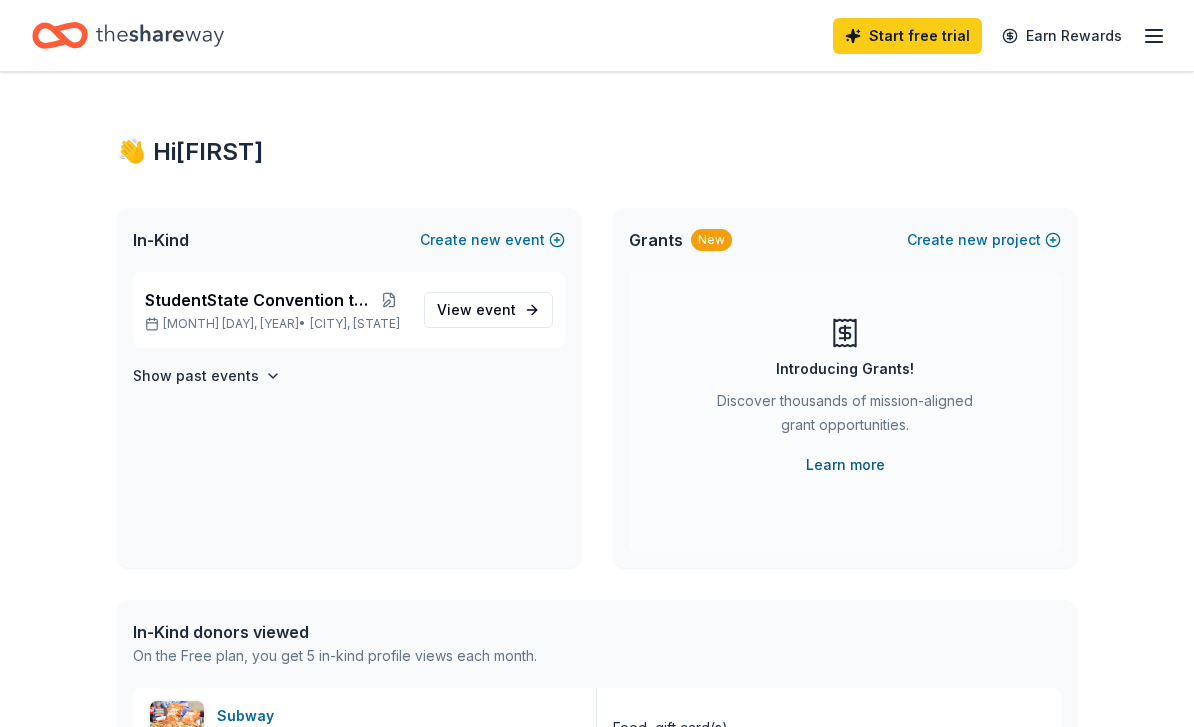 click on "Learn more" at bounding box center [845, 465] 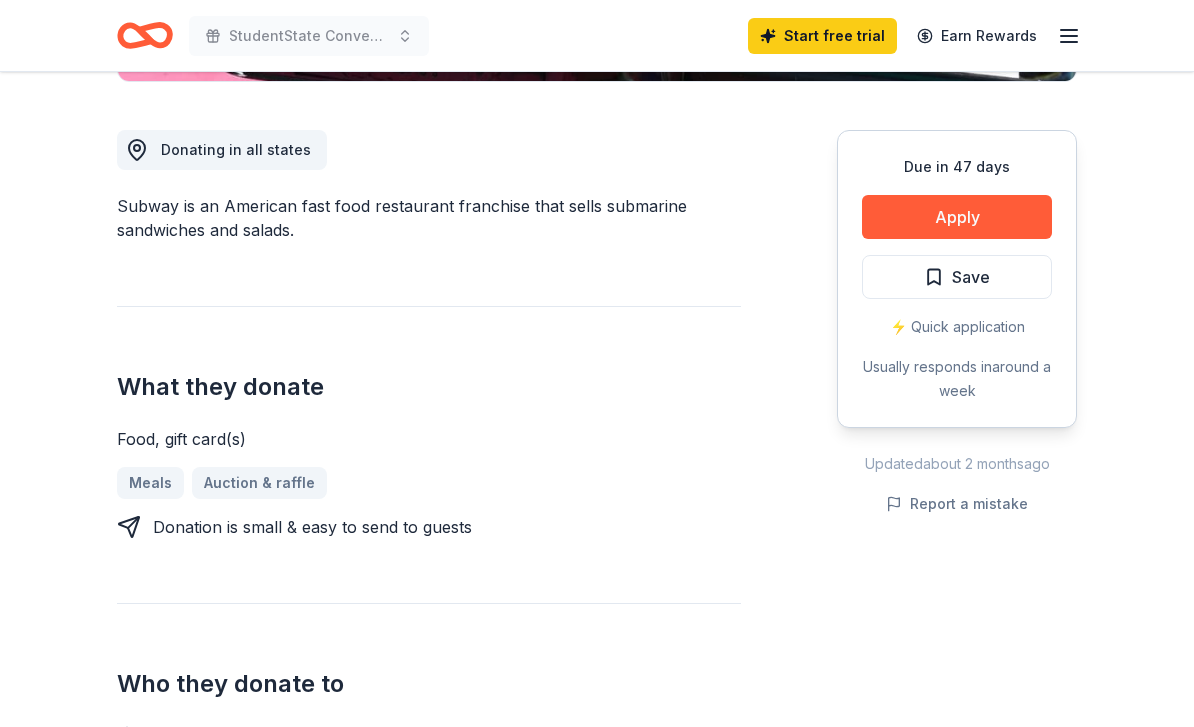 scroll, scrollTop: 526, scrollLeft: 0, axis: vertical 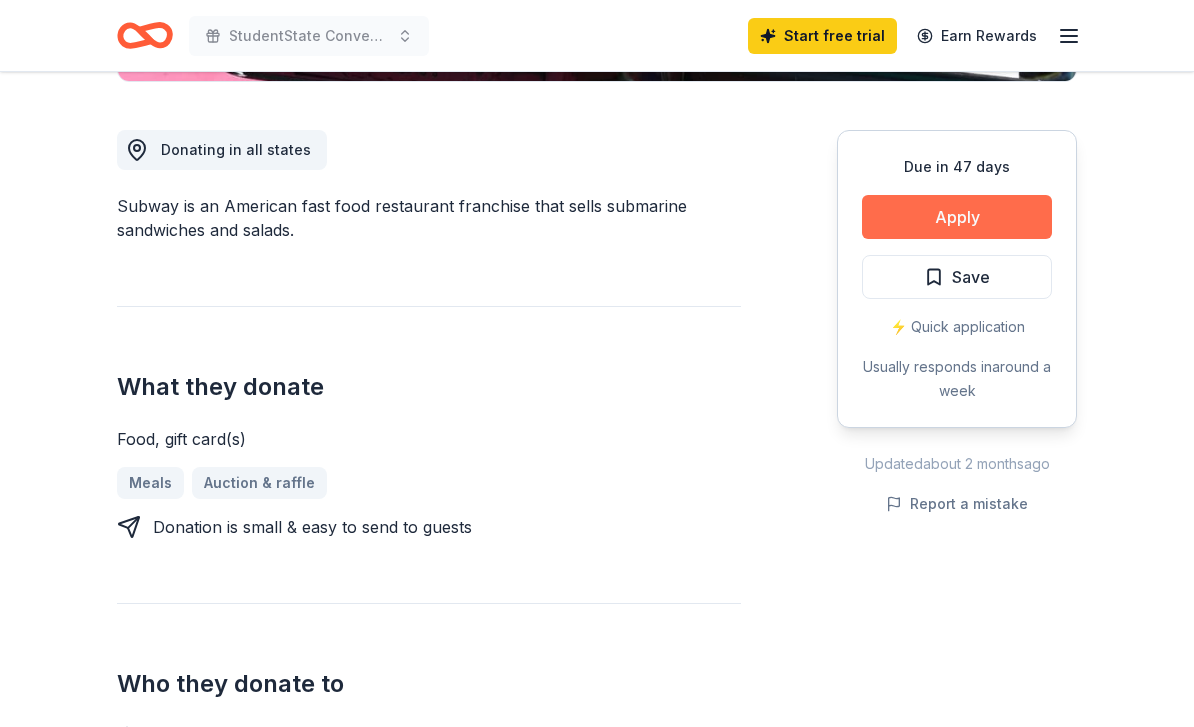 click on "Apply" at bounding box center (957, 217) 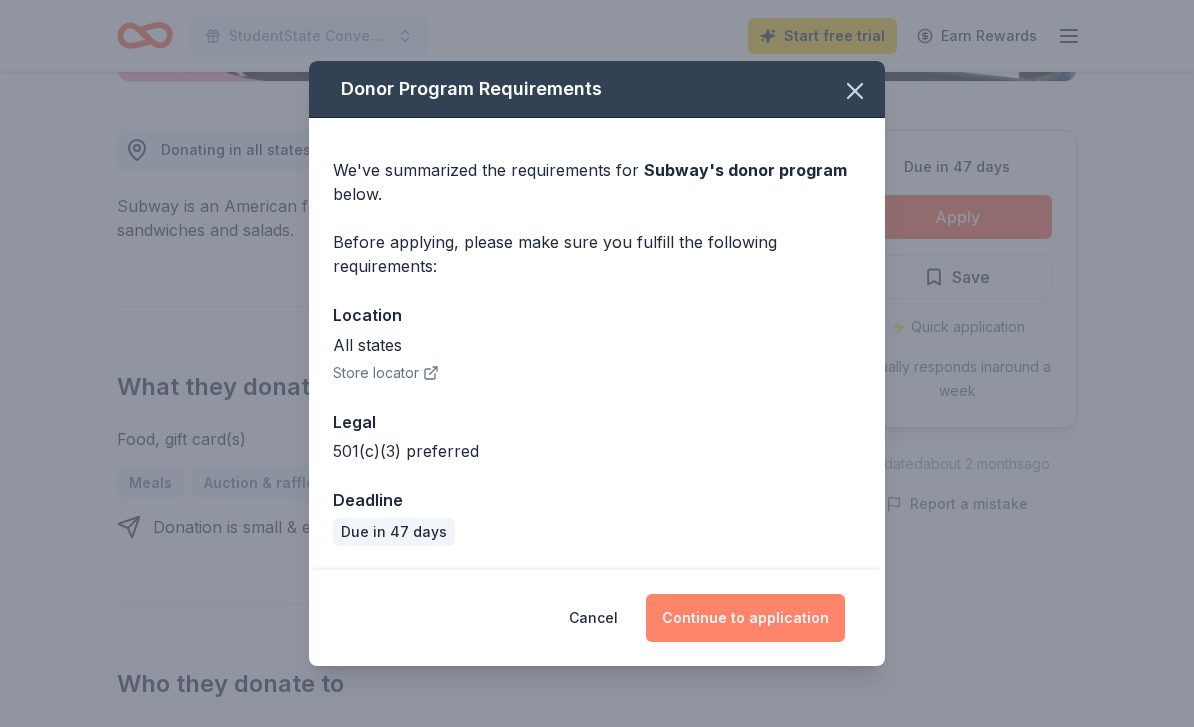 click on "Continue to application" at bounding box center [745, 618] 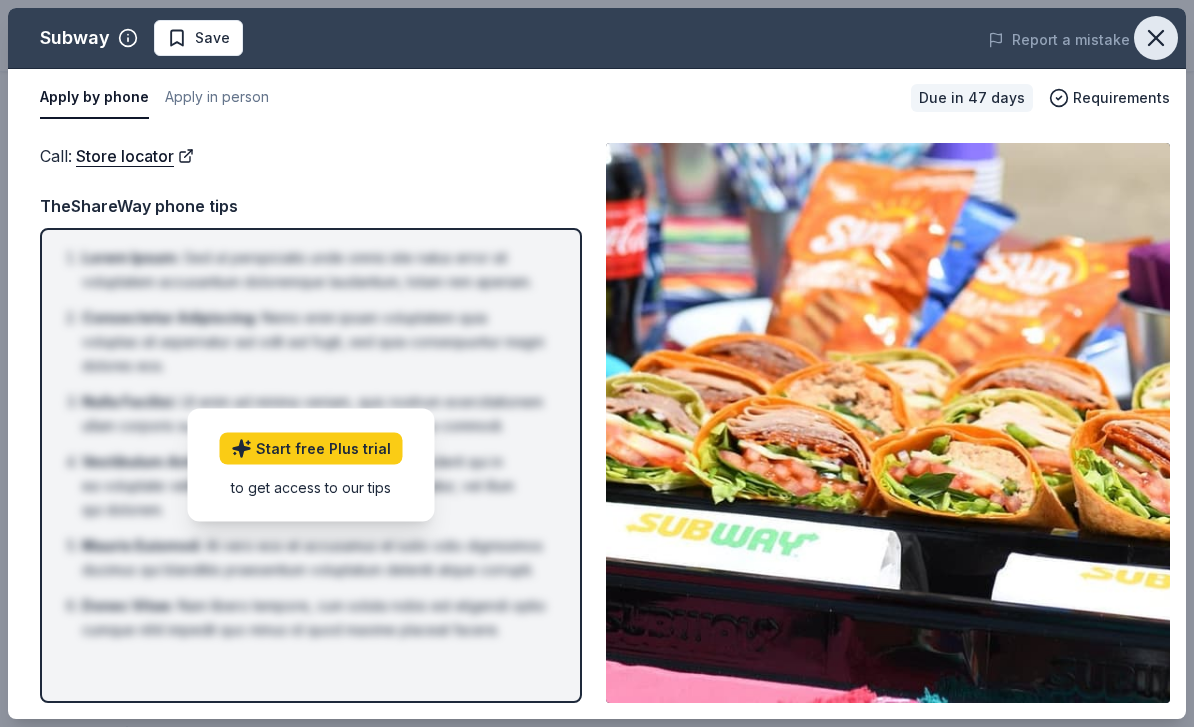 click 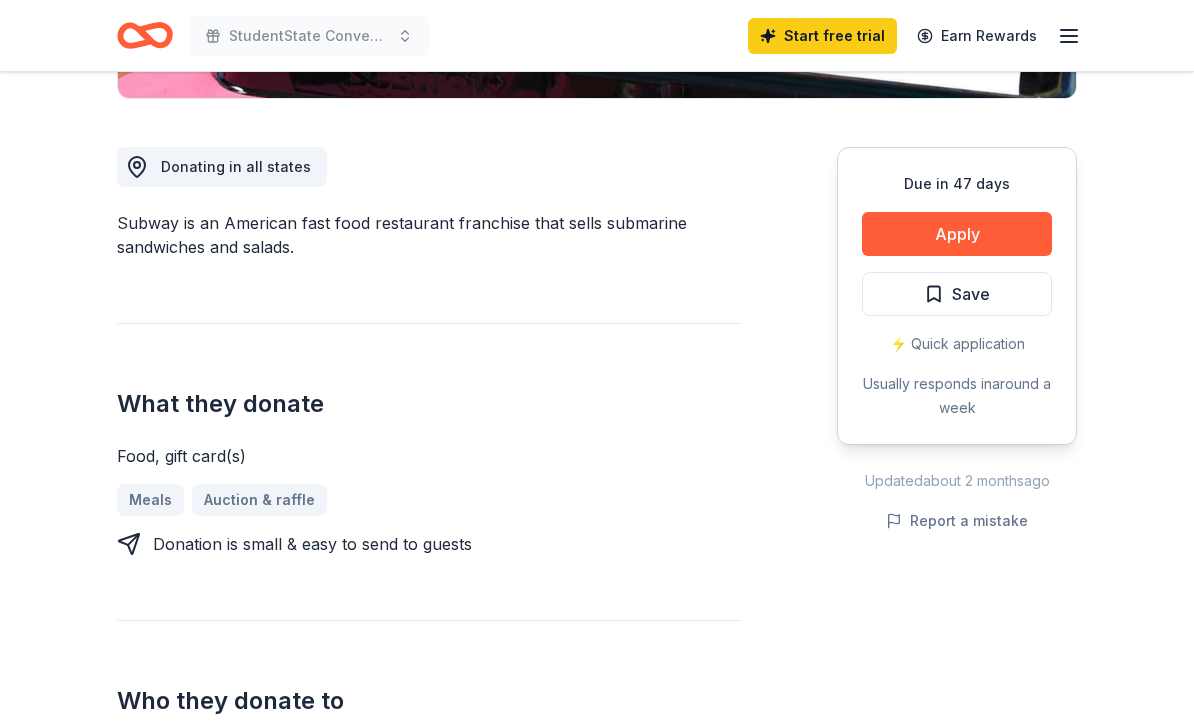 scroll, scrollTop: 493, scrollLeft: 0, axis: vertical 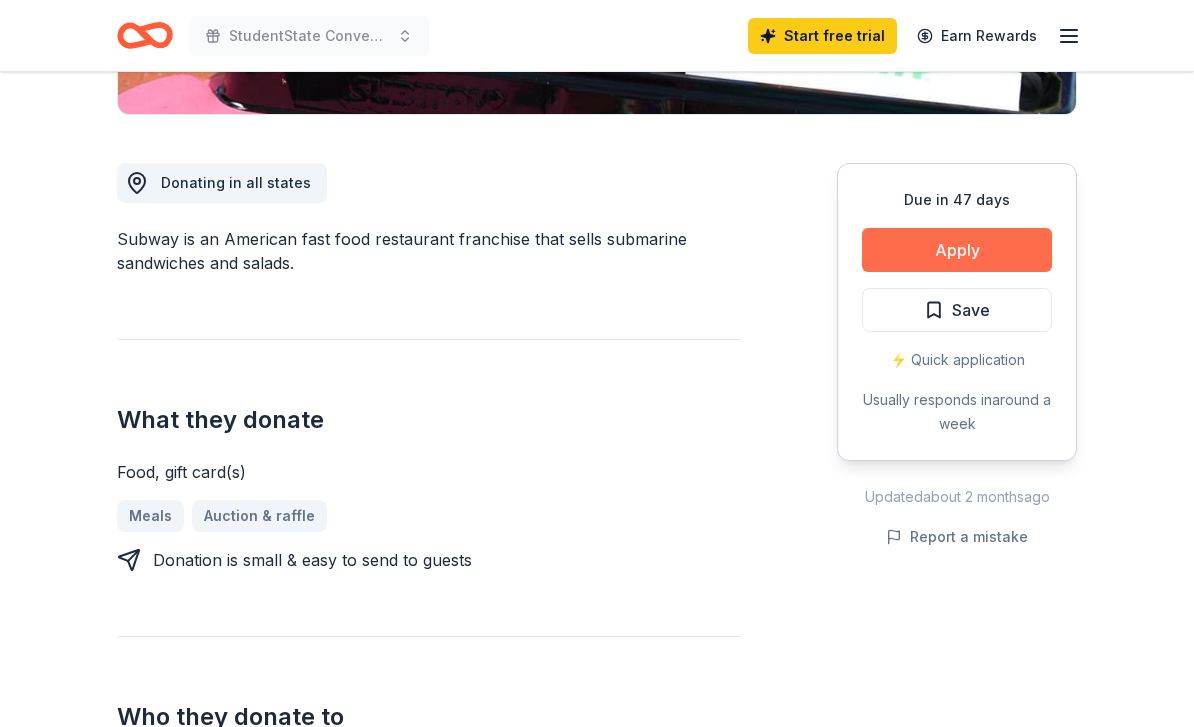 click on "Apply" at bounding box center [957, 250] 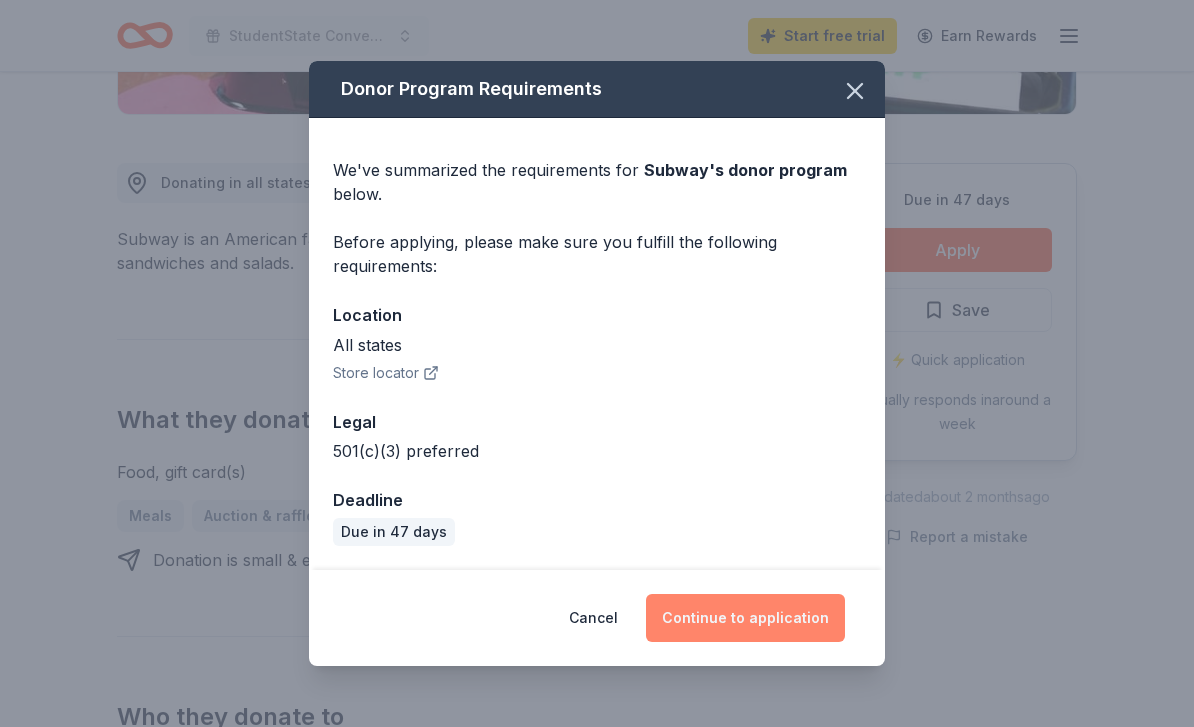 click on "Continue to application" at bounding box center [745, 618] 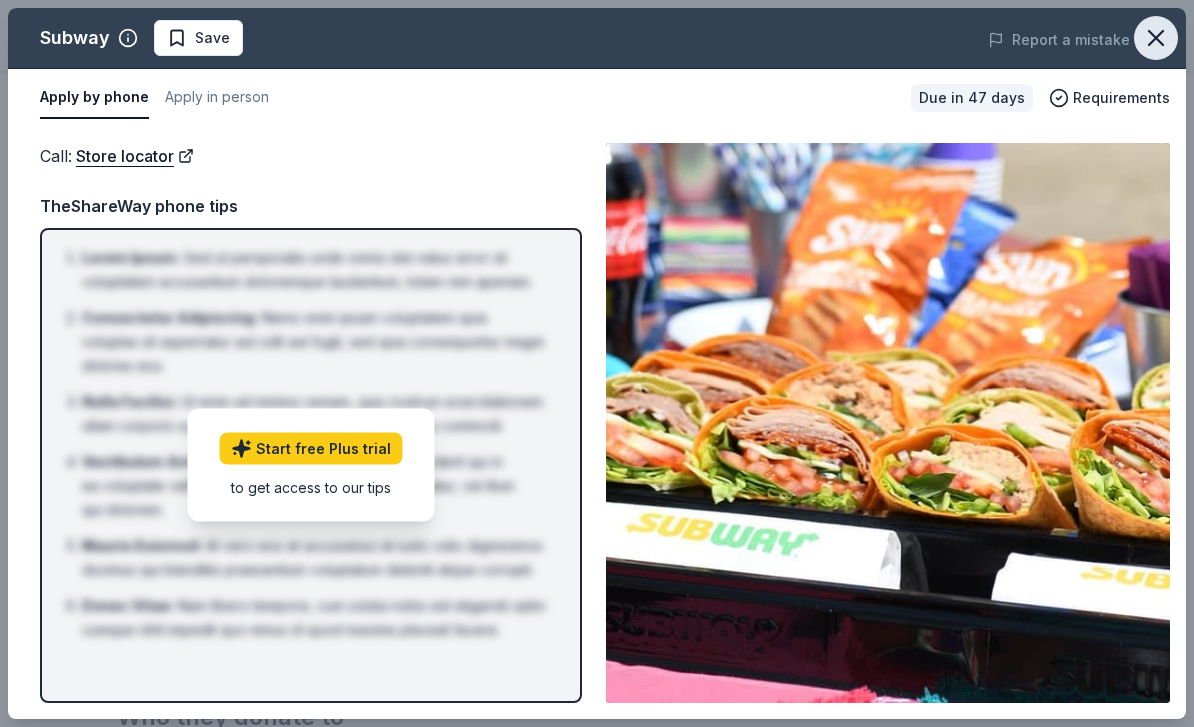 click 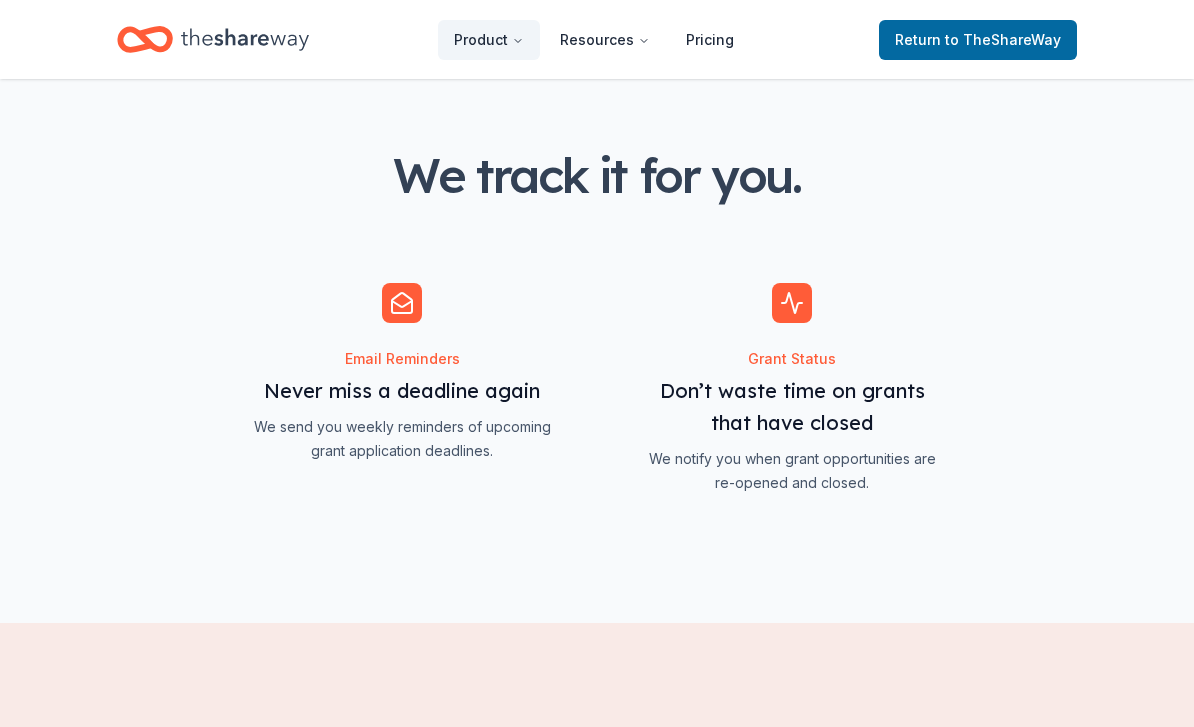 scroll, scrollTop: 1743, scrollLeft: 0, axis: vertical 